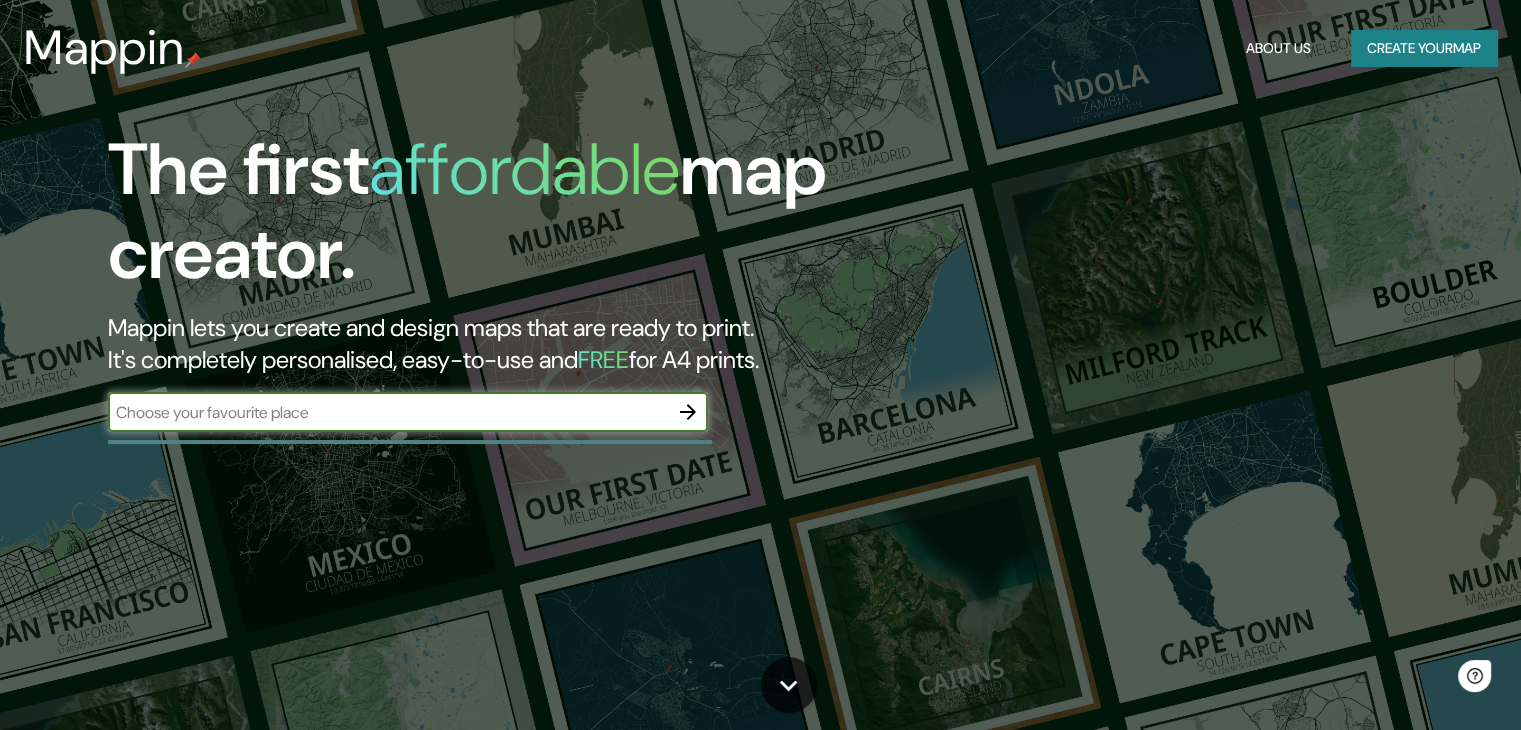 scroll, scrollTop: 0, scrollLeft: 0, axis: both 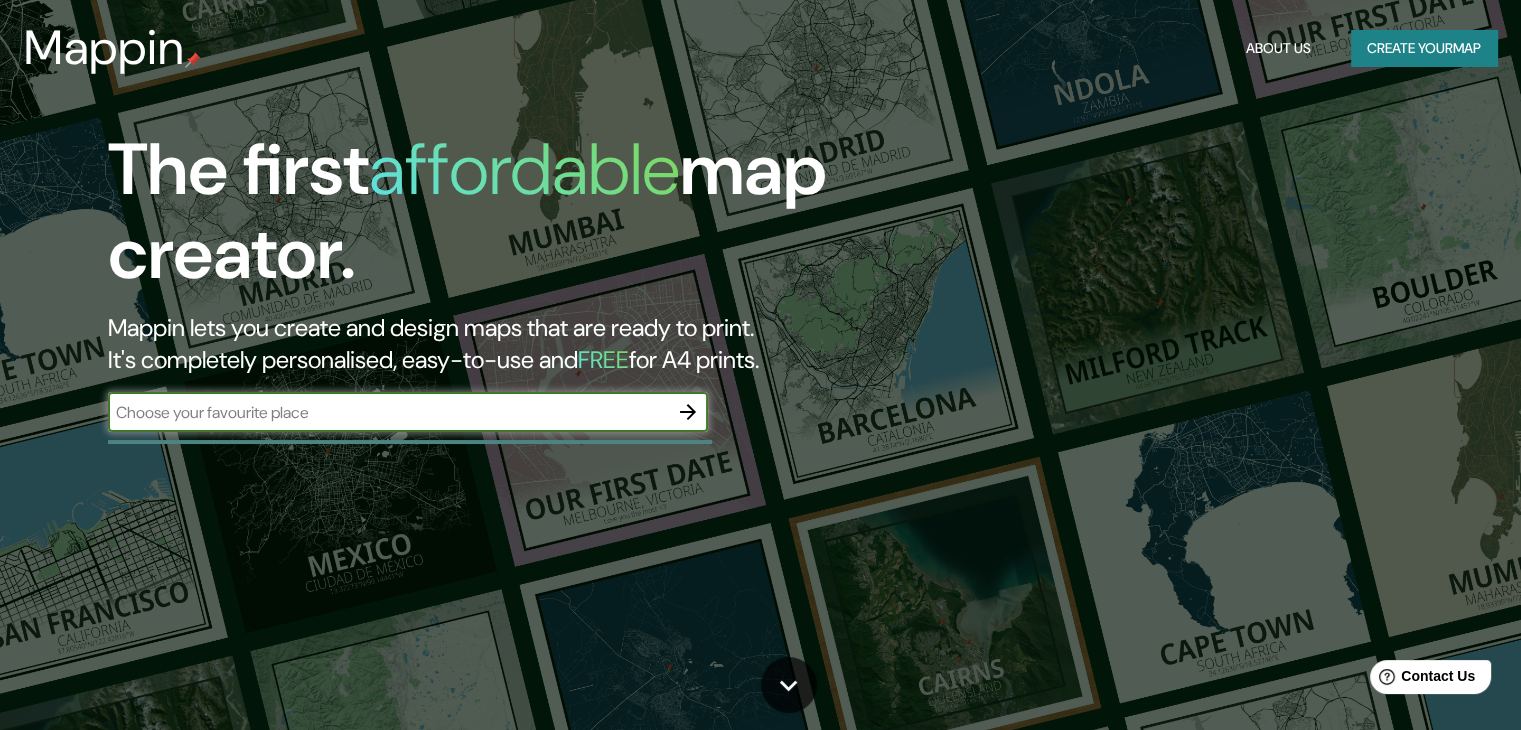 click at bounding box center [388, 412] 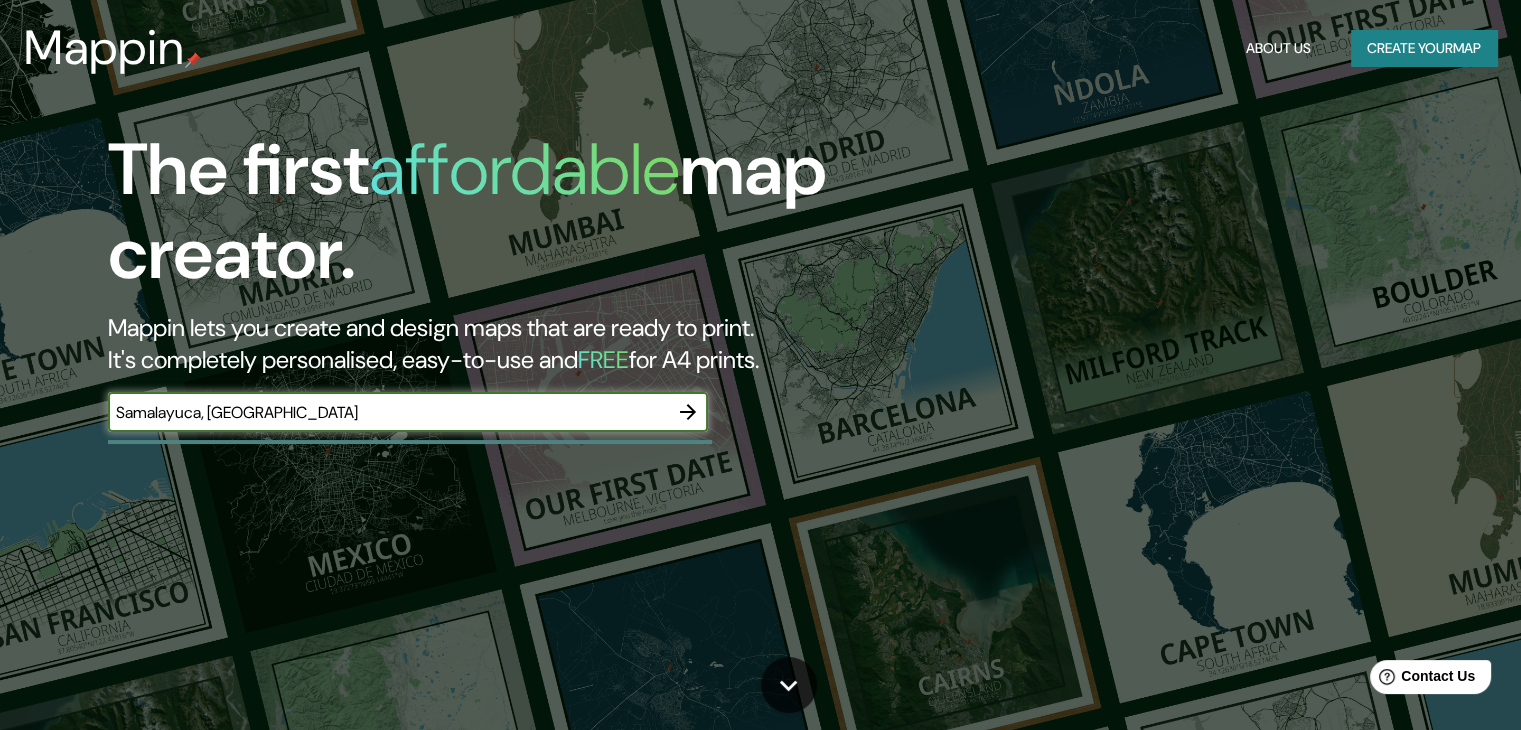 type on "Samalayuca, [GEOGRAPHIC_DATA]" 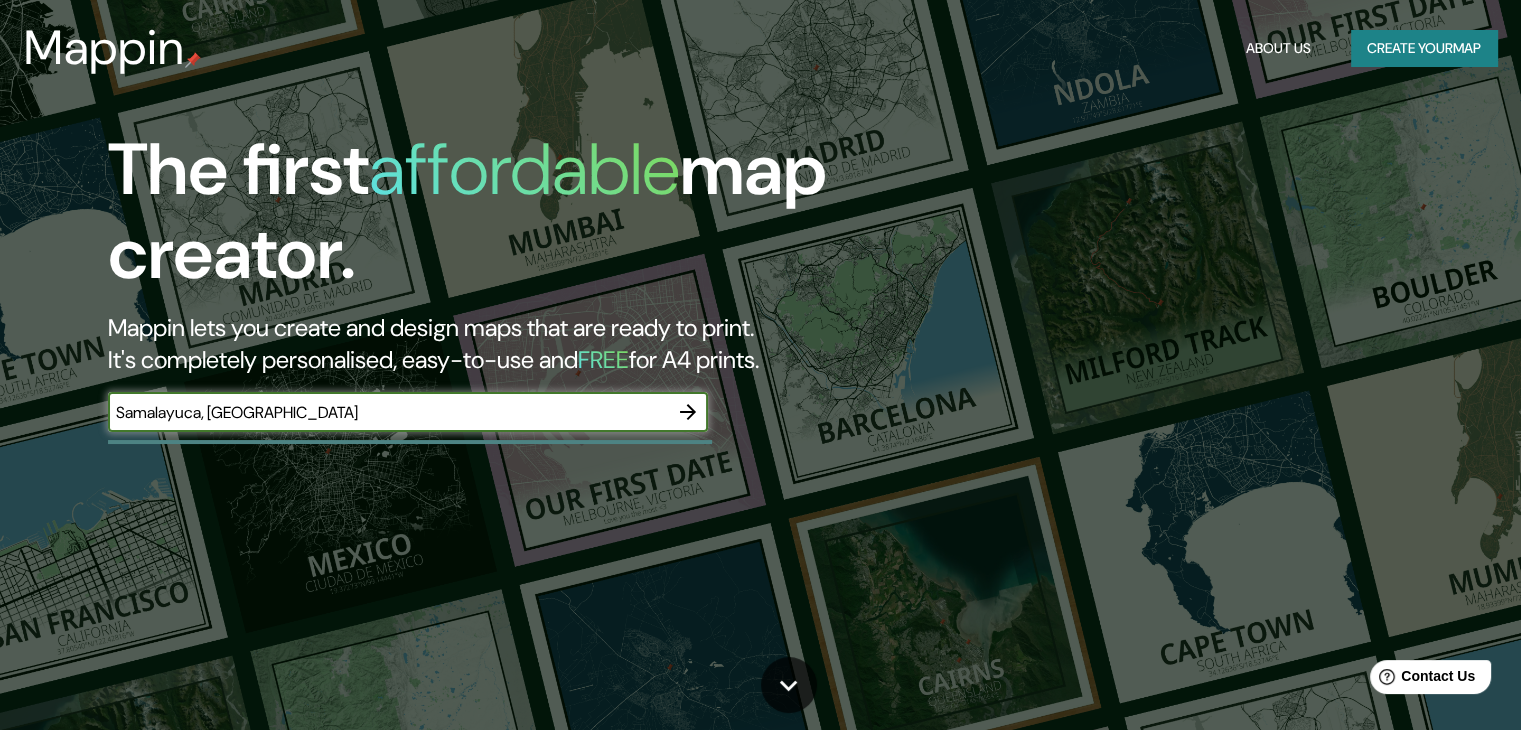 click 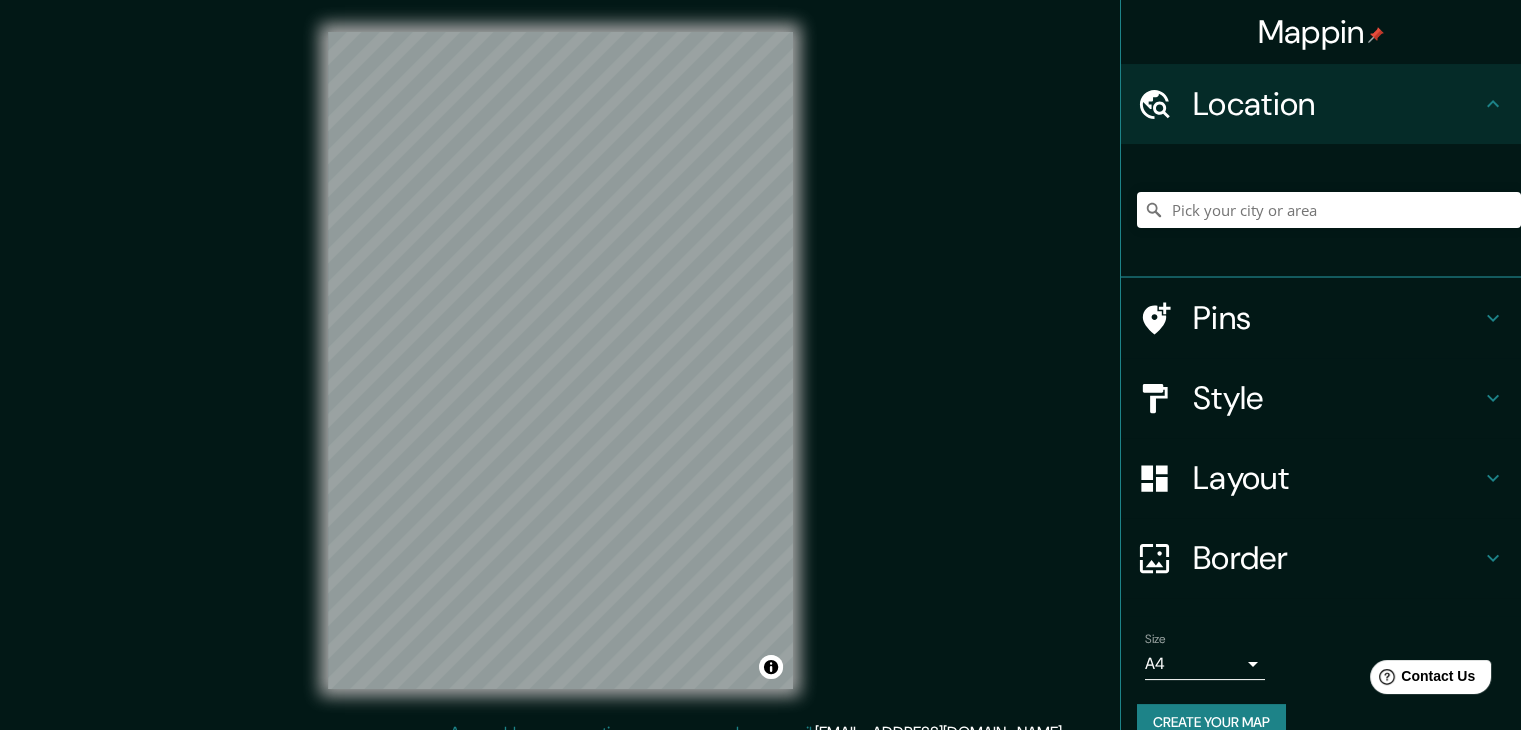 click on "Style" at bounding box center (1337, 398) 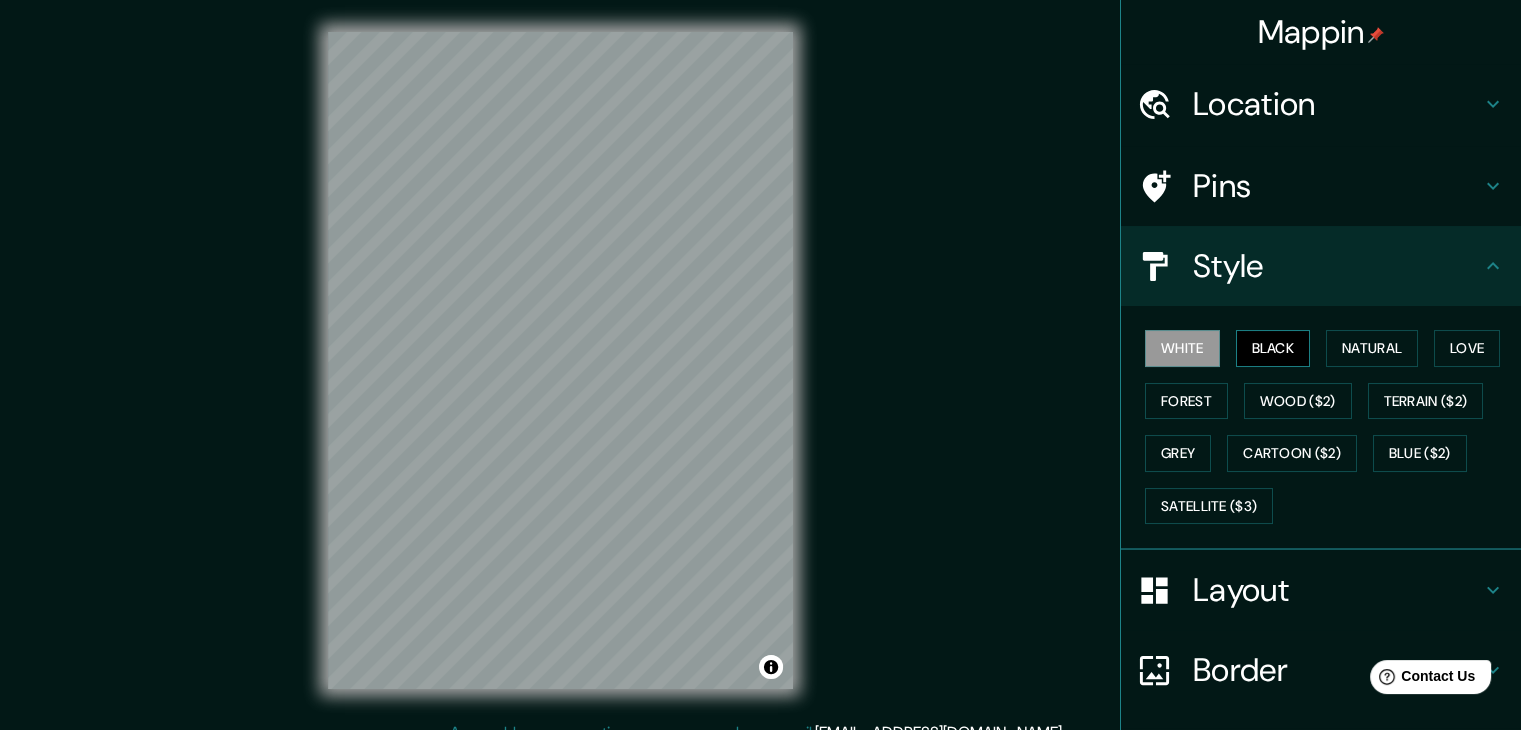 click on "Black" at bounding box center (1273, 348) 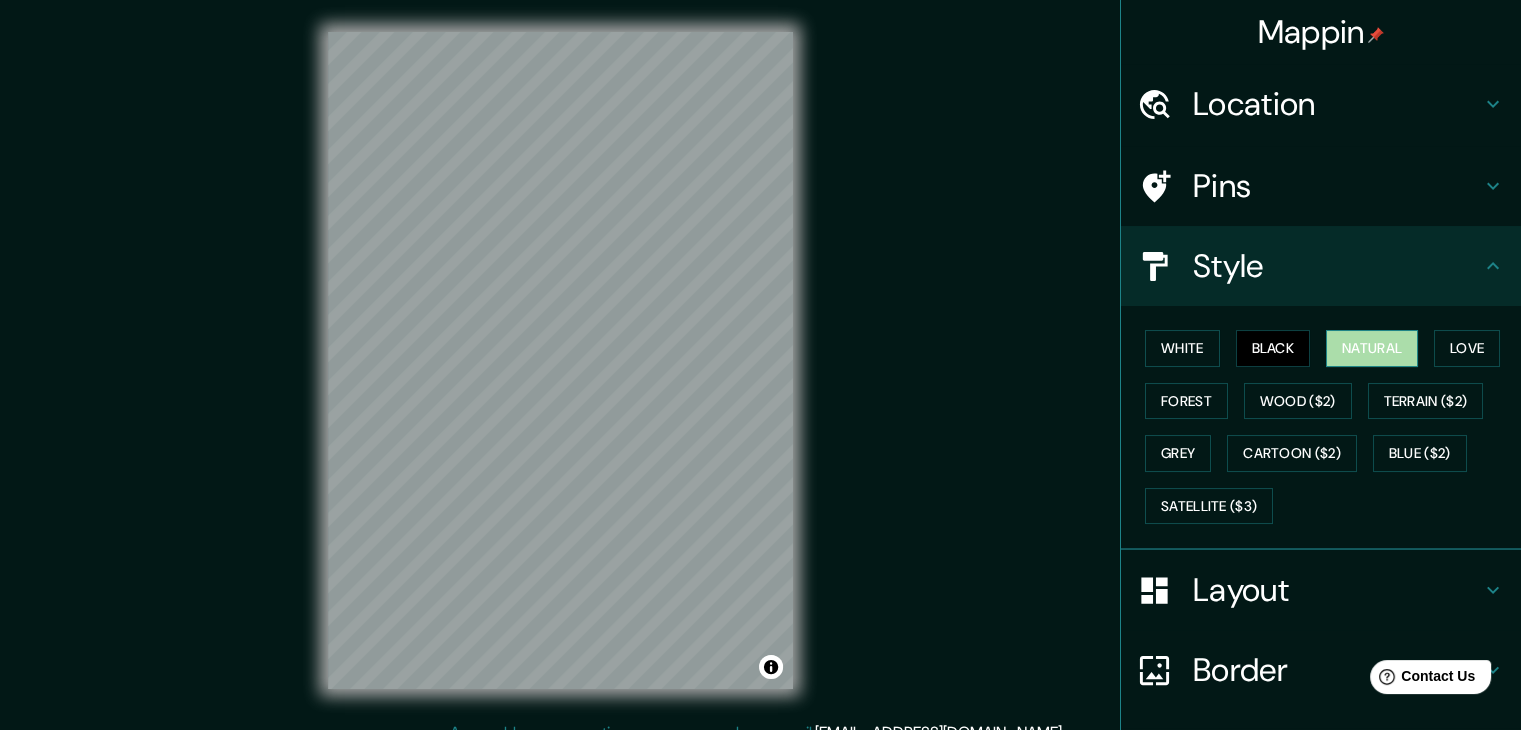 click on "Natural" at bounding box center [1372, 348] 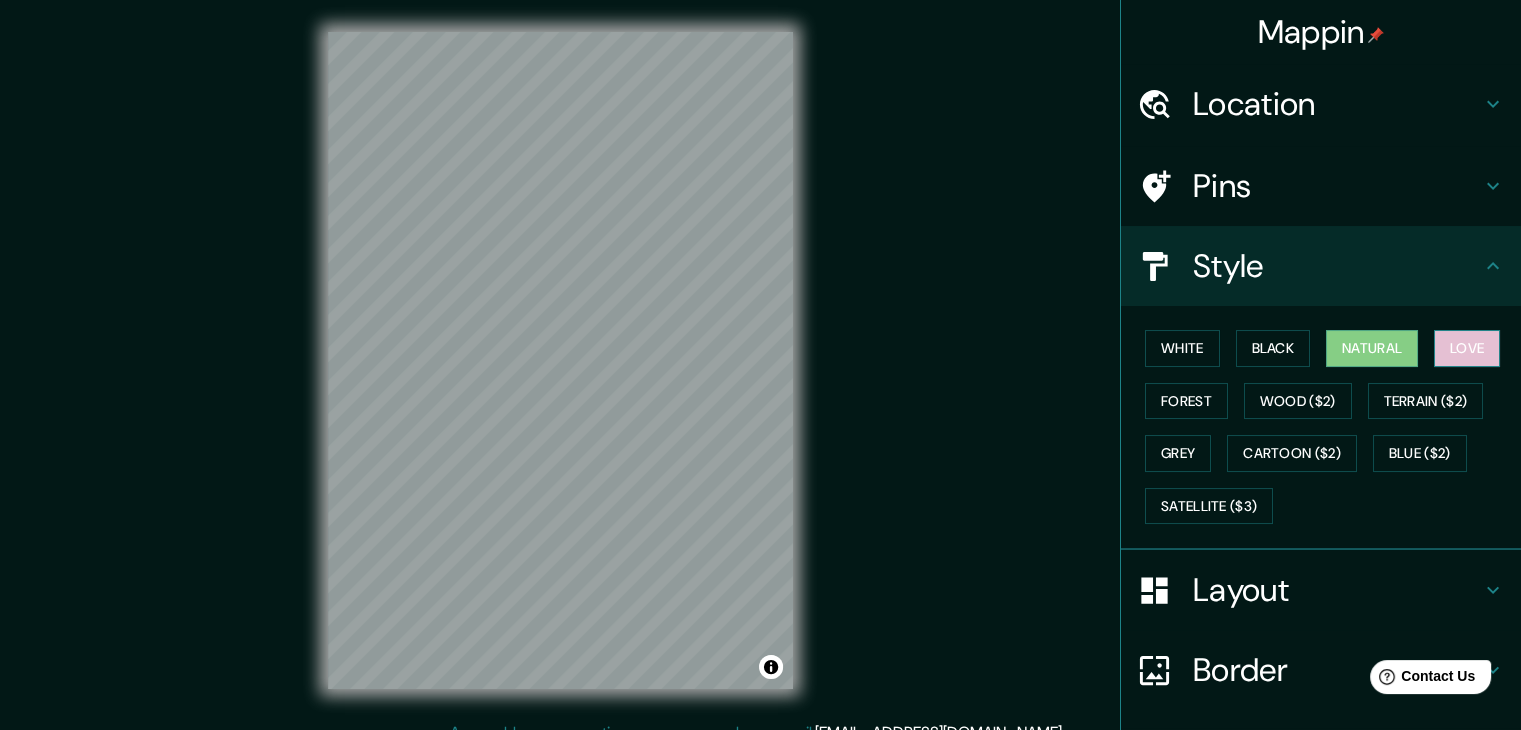 click on "Love" at bounding box center (1467, 348) 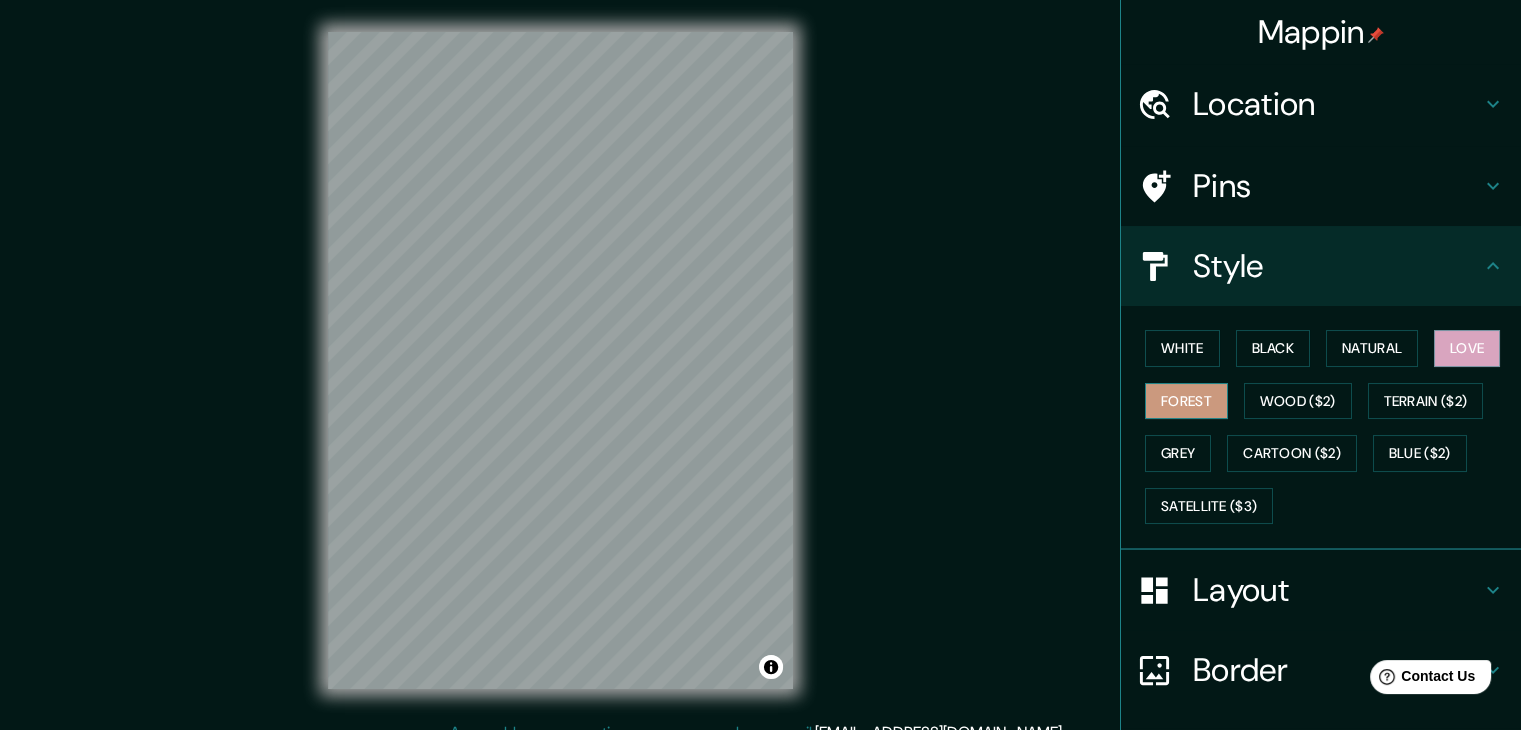 click on "Forest" at bounding box center [1186, 401] 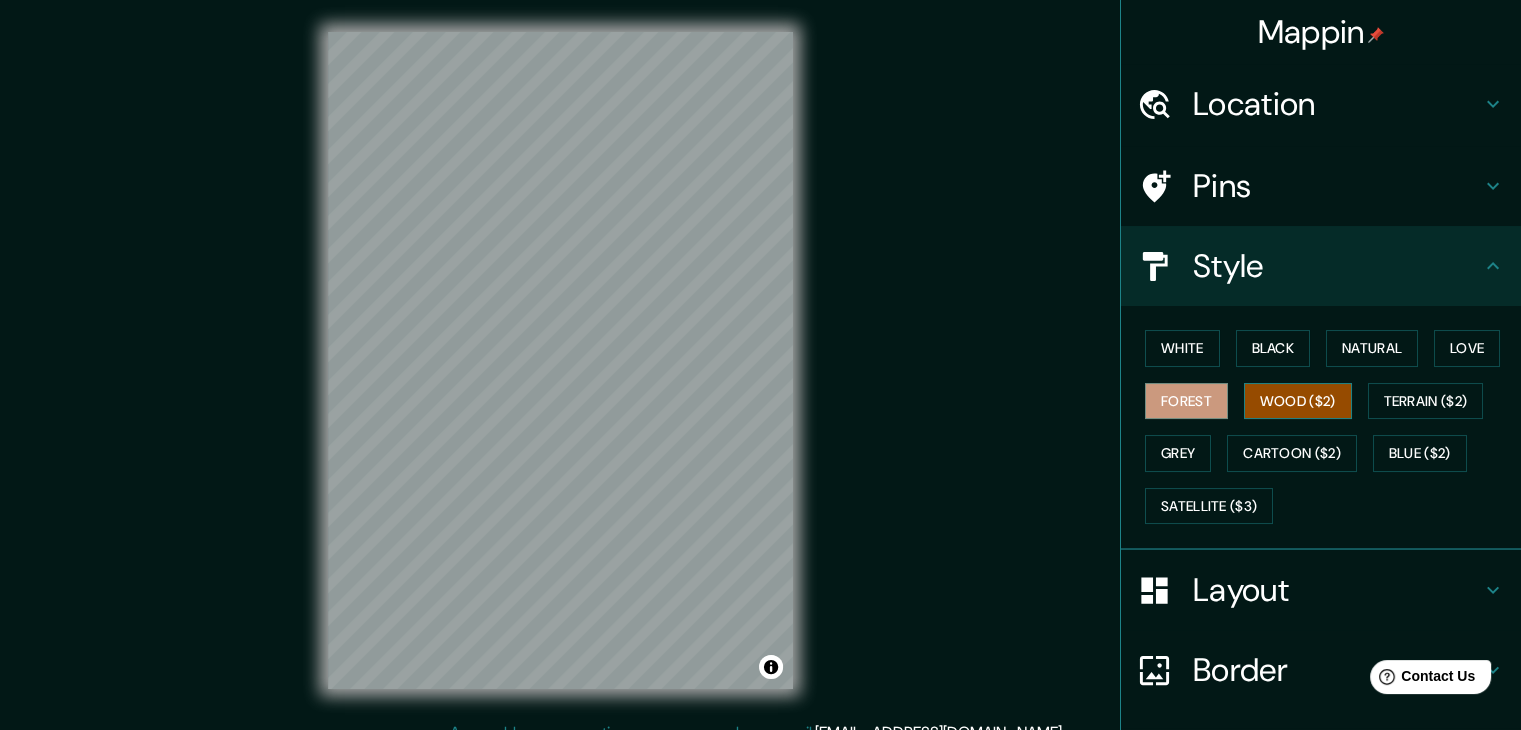 click on "Wood ($2)" at bounding box center (1298, 401) 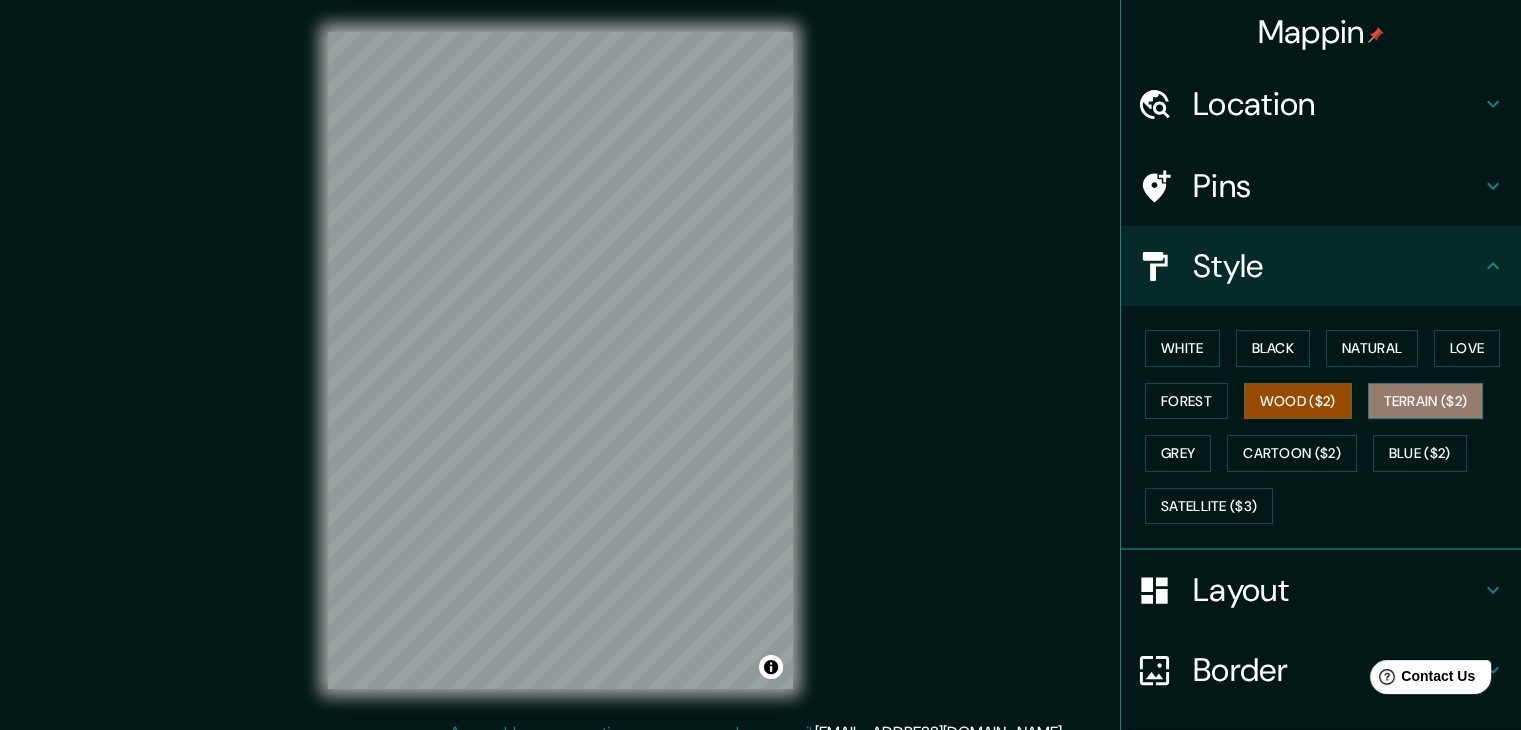 click on "Terrain ($2)" at bounding box center [1426, 401] 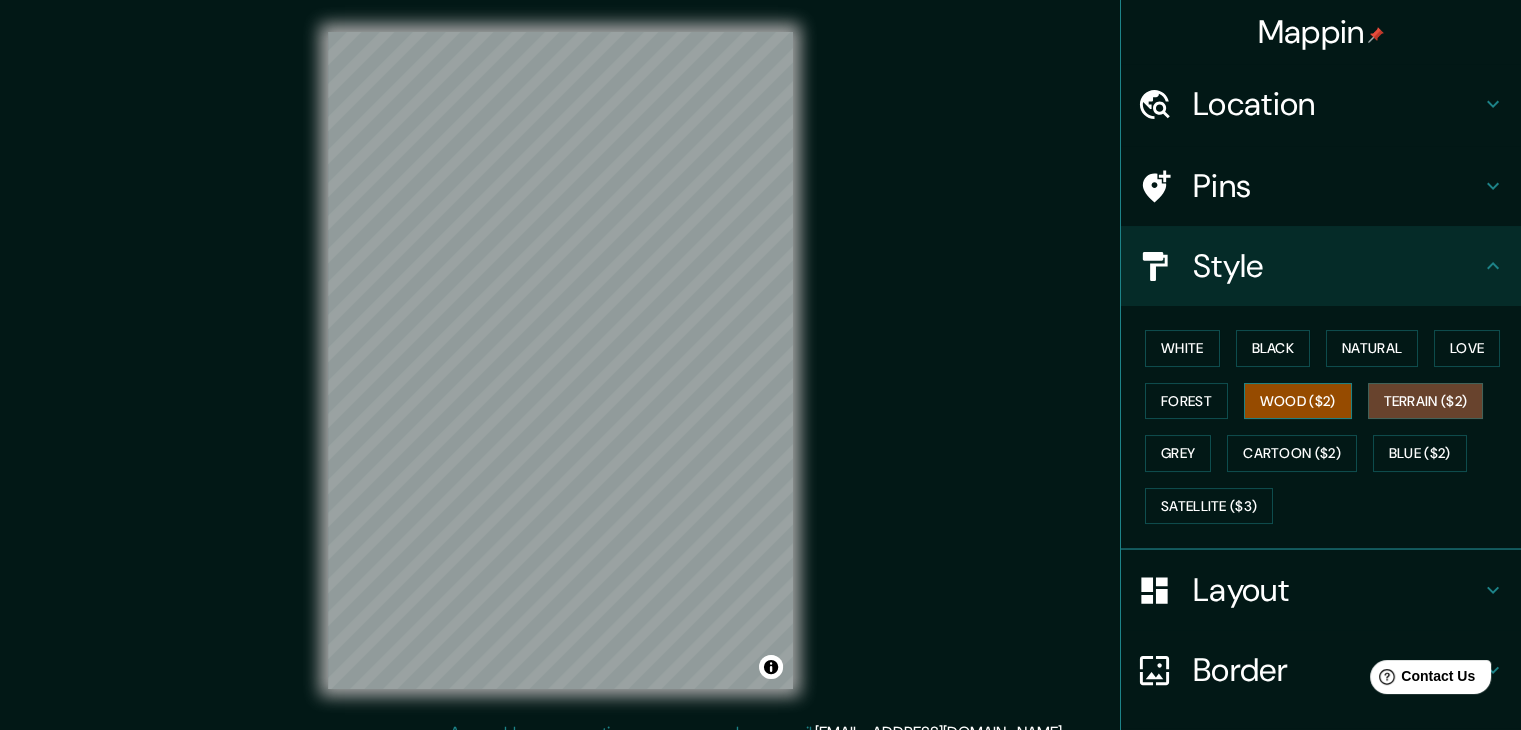 click on "Wood ($2)" at bounding box center (1298, 401) 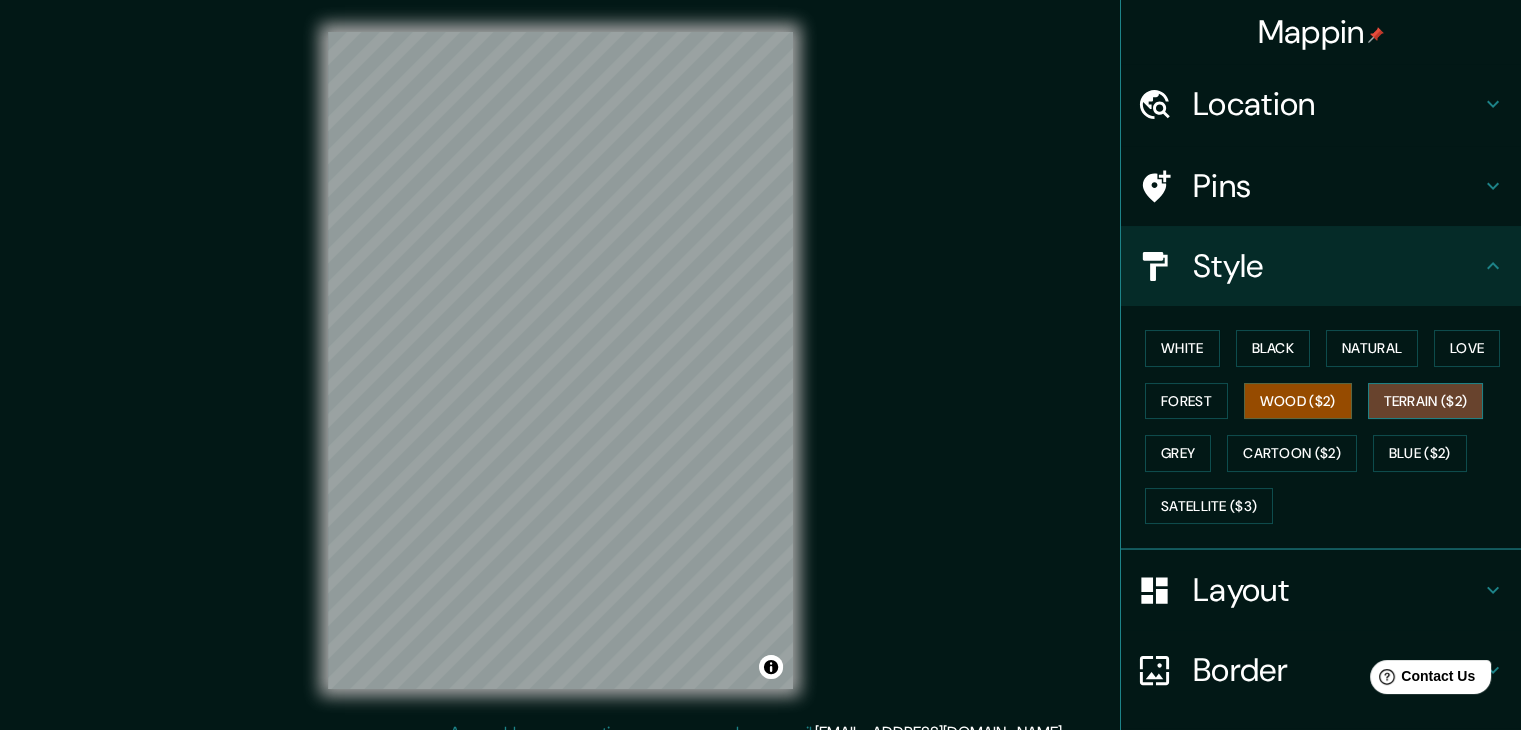 click on "Terrain ($2)" at bounding box center [1426, 401] 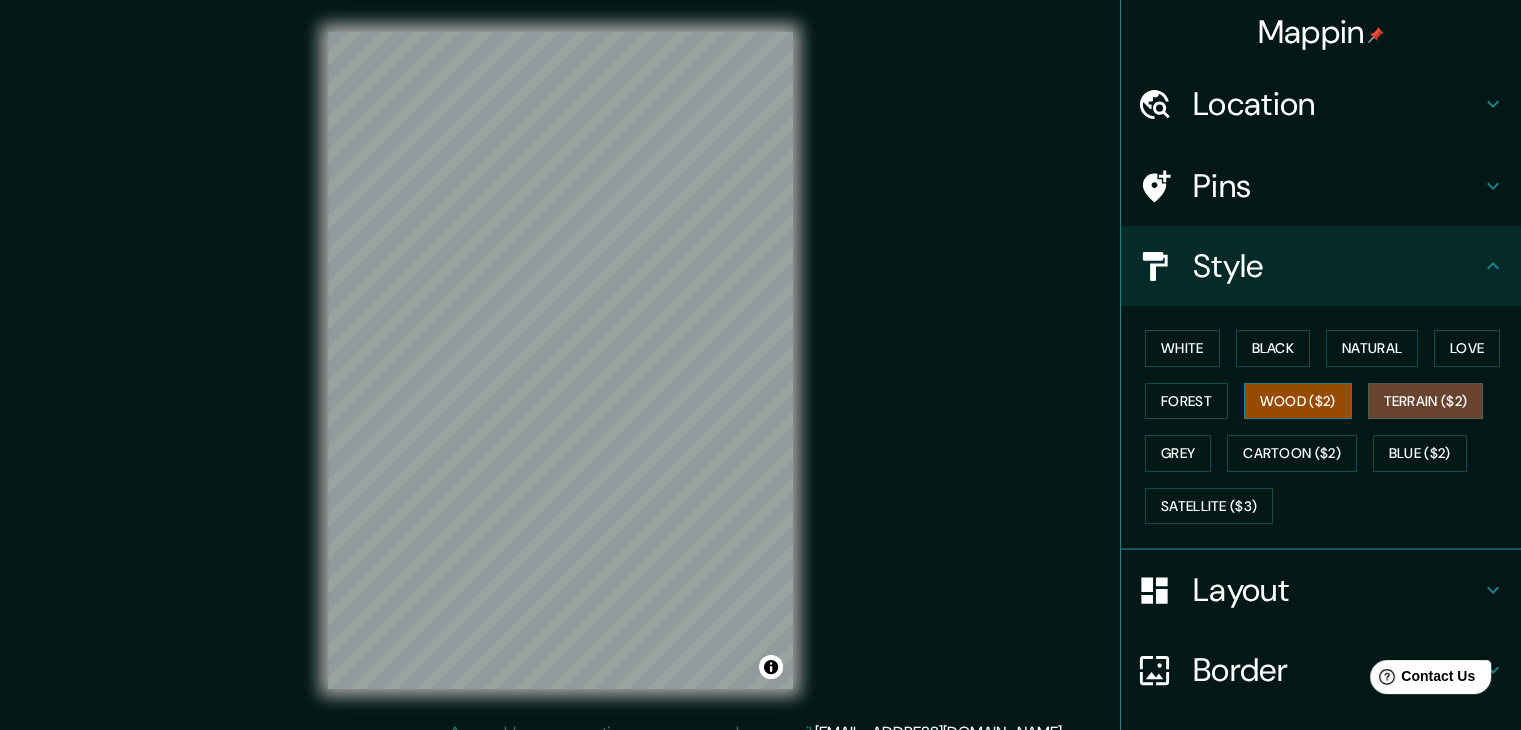 click on "Wood ($2)" at bounding box center [1298, 401] 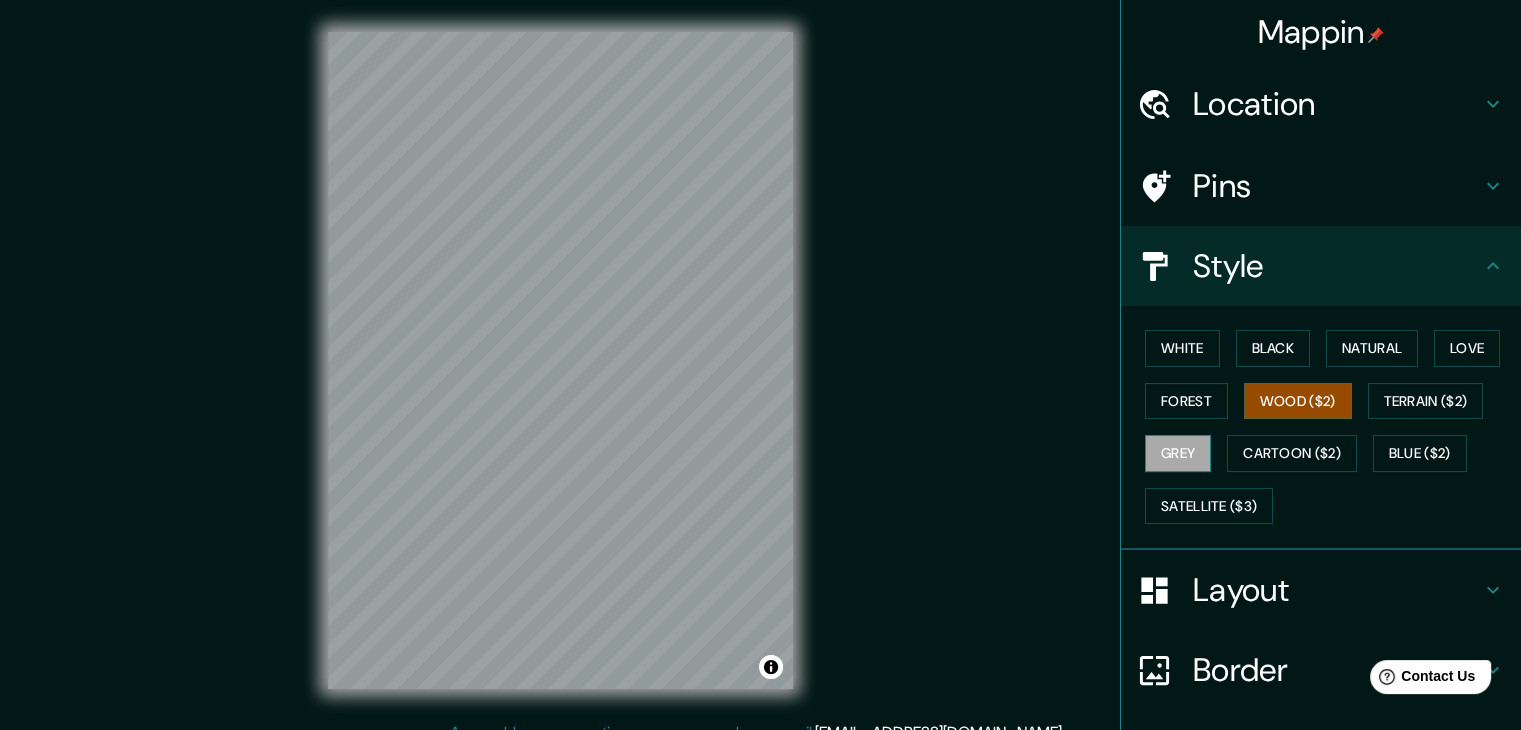 click on "Grey" at bounding box center (1178, 453) 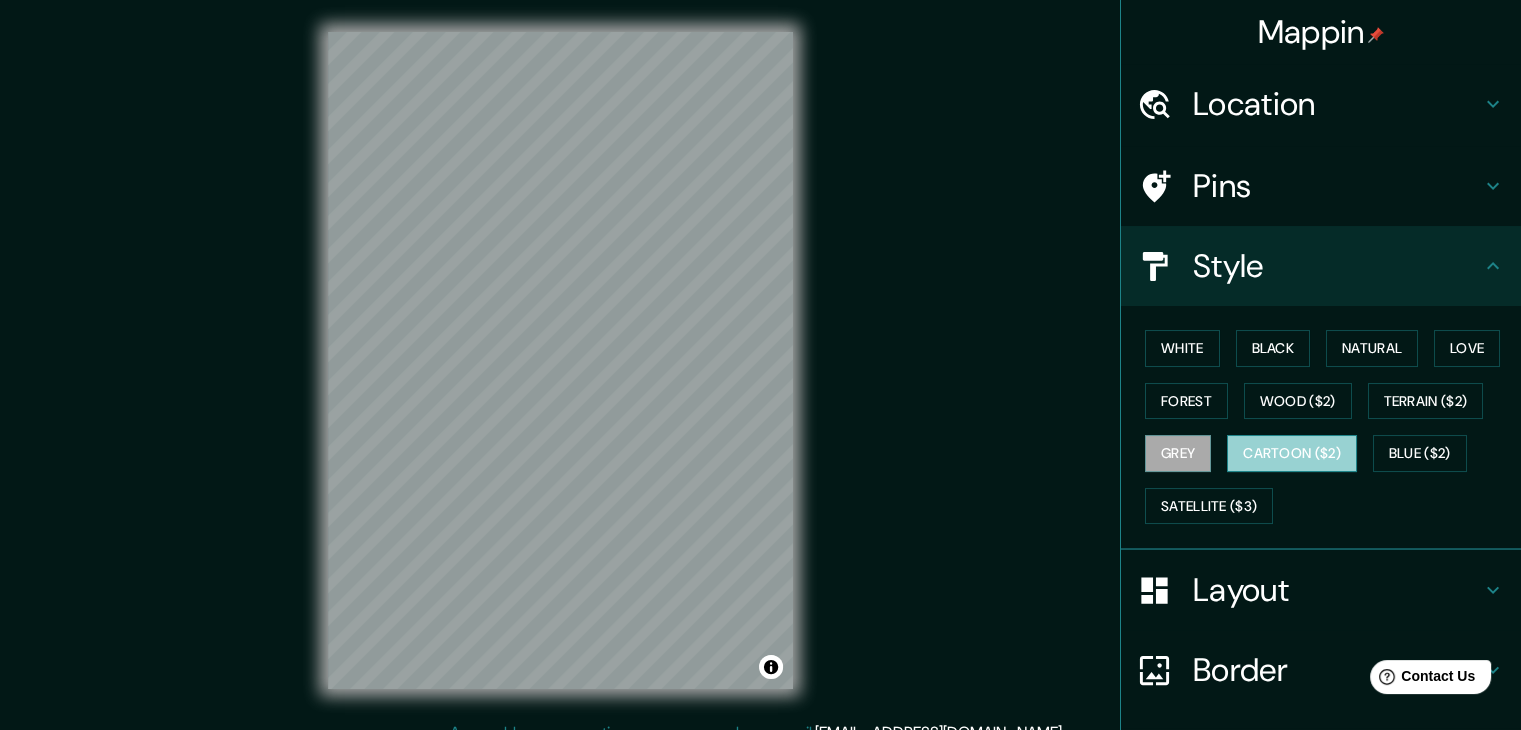 click on "Cartoon ($2)" at bounding box center [1292, 453] 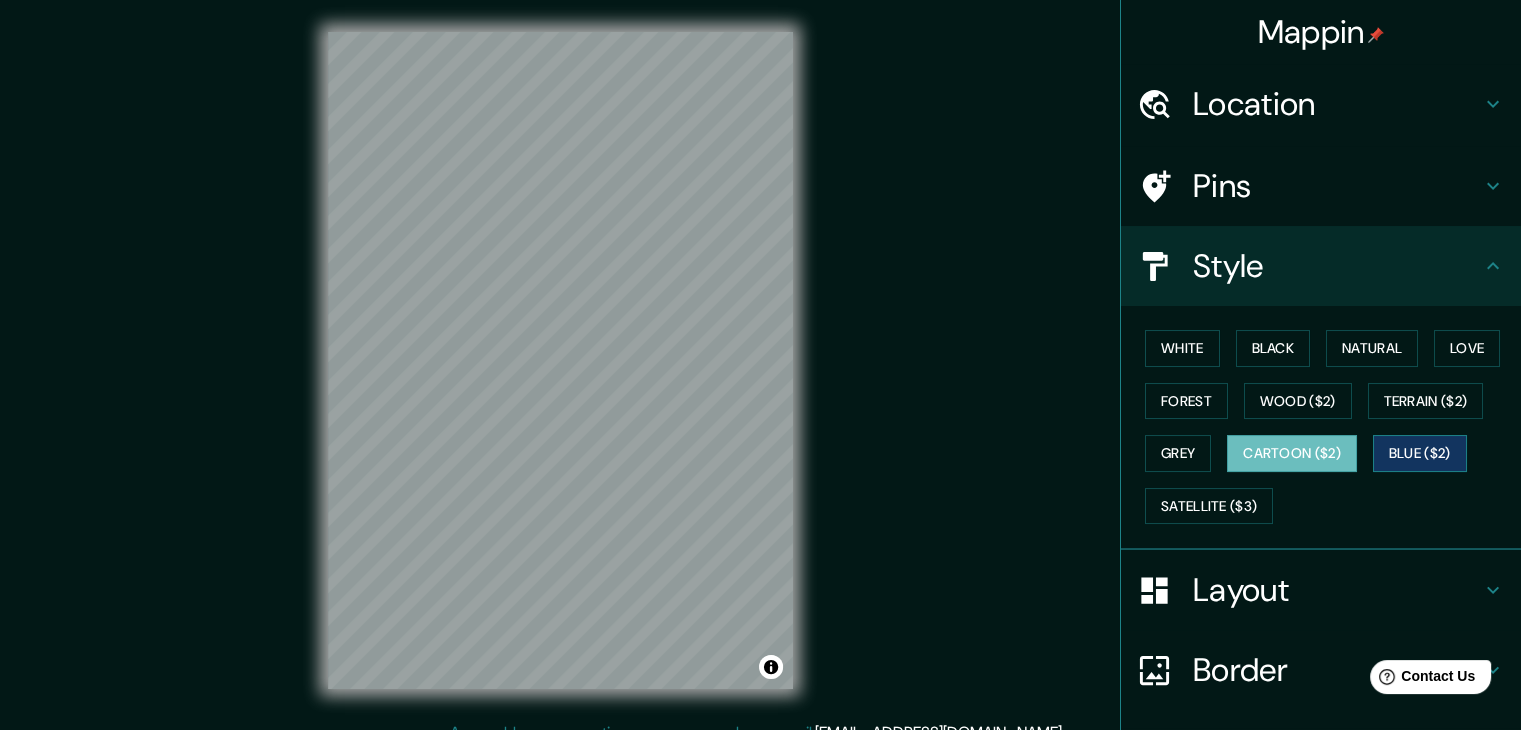 click on "Blue ($2)" at bounding box center (1420, 453) 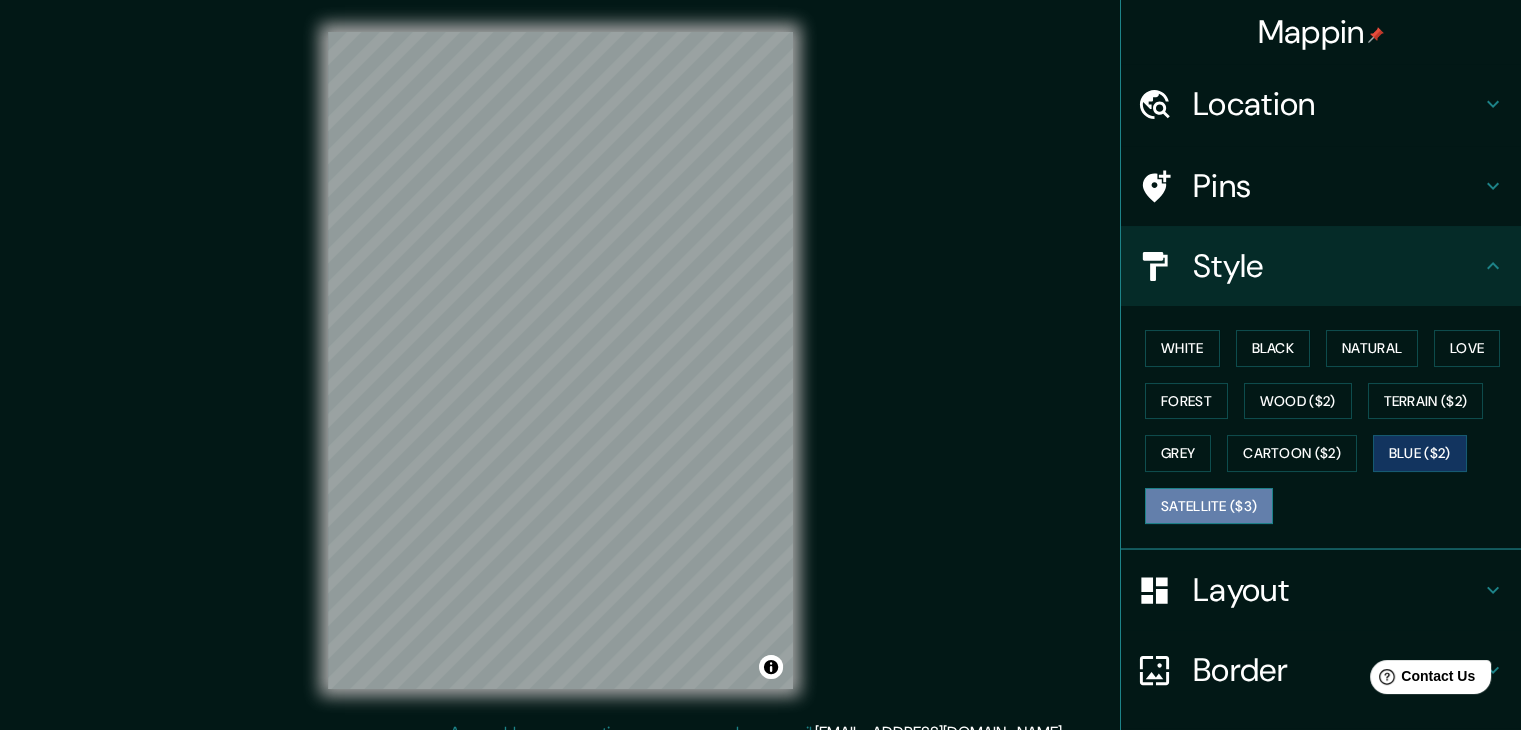 click on "Satellite ($3)" at bounding box center (1209, 506) 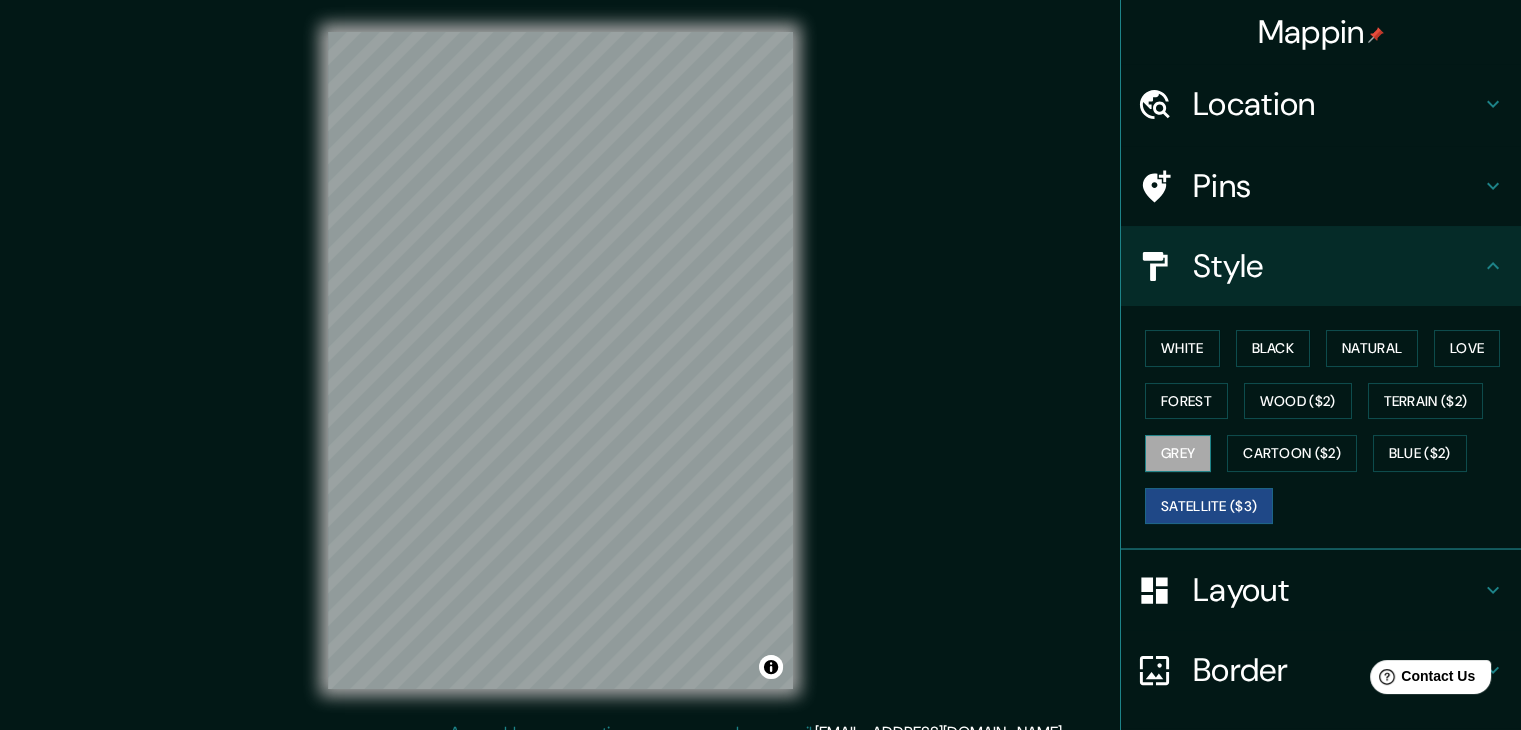 click on "Grey" at bounding box center [1178, 453] 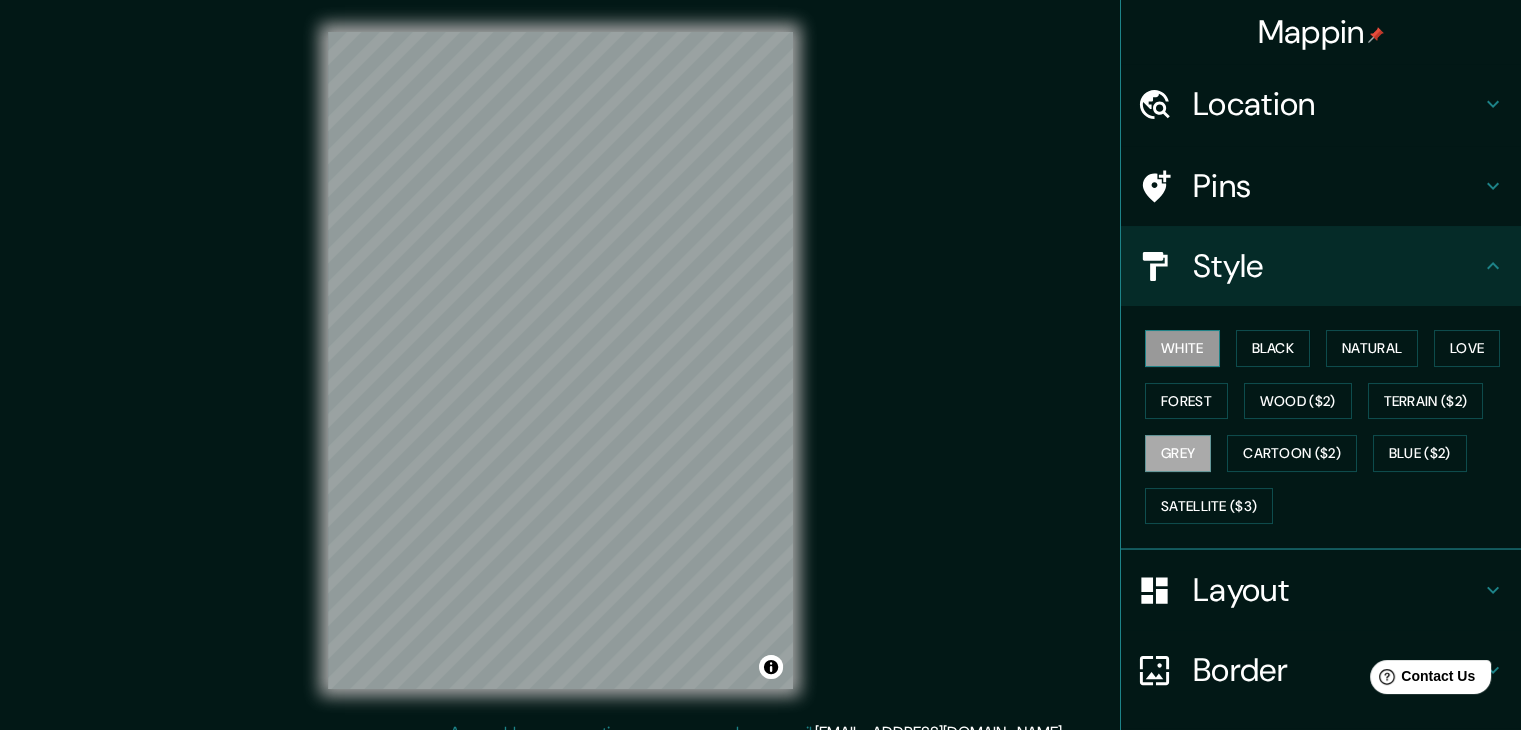 click on "White" at bounding box center [1182, 348] 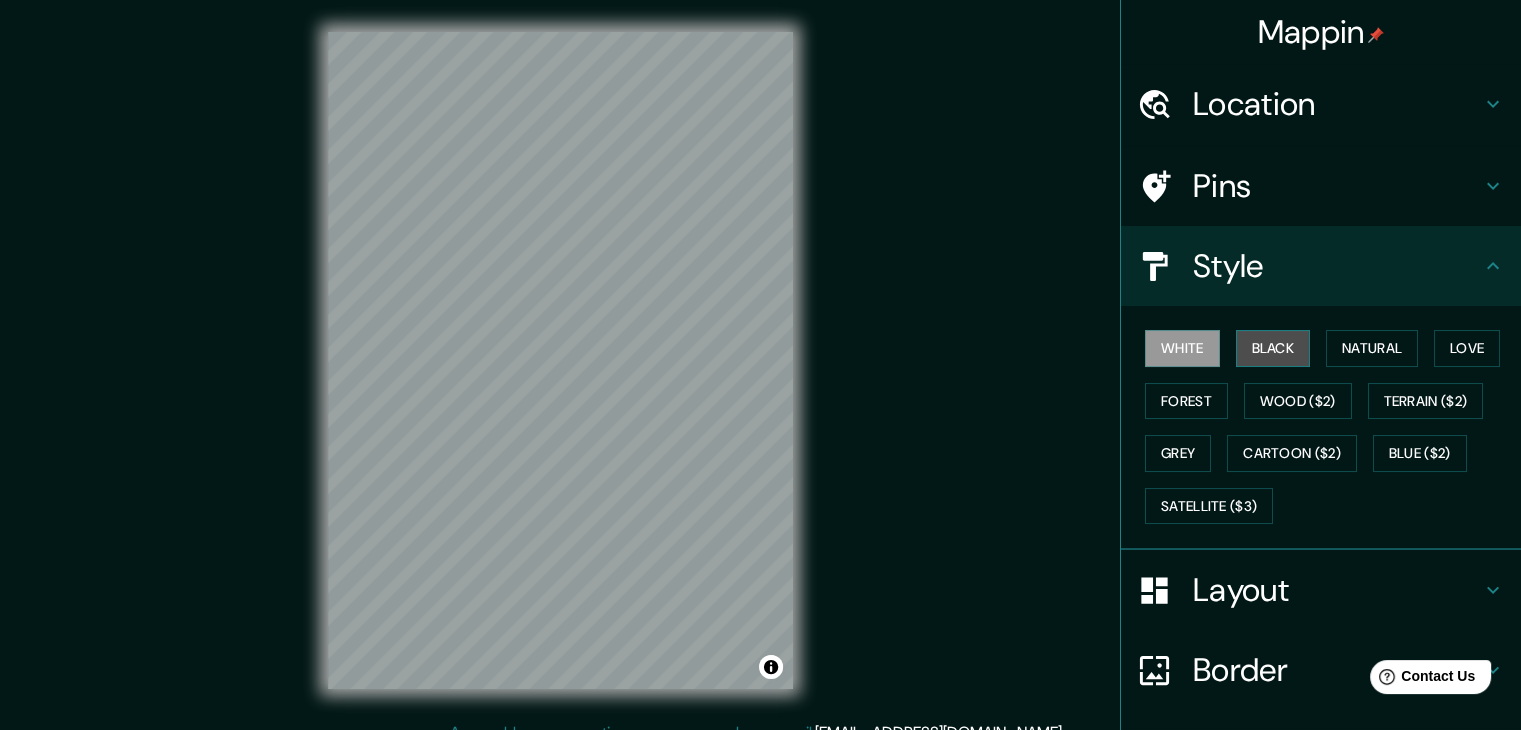 click on "Black" at bounding box center [1273, 348] 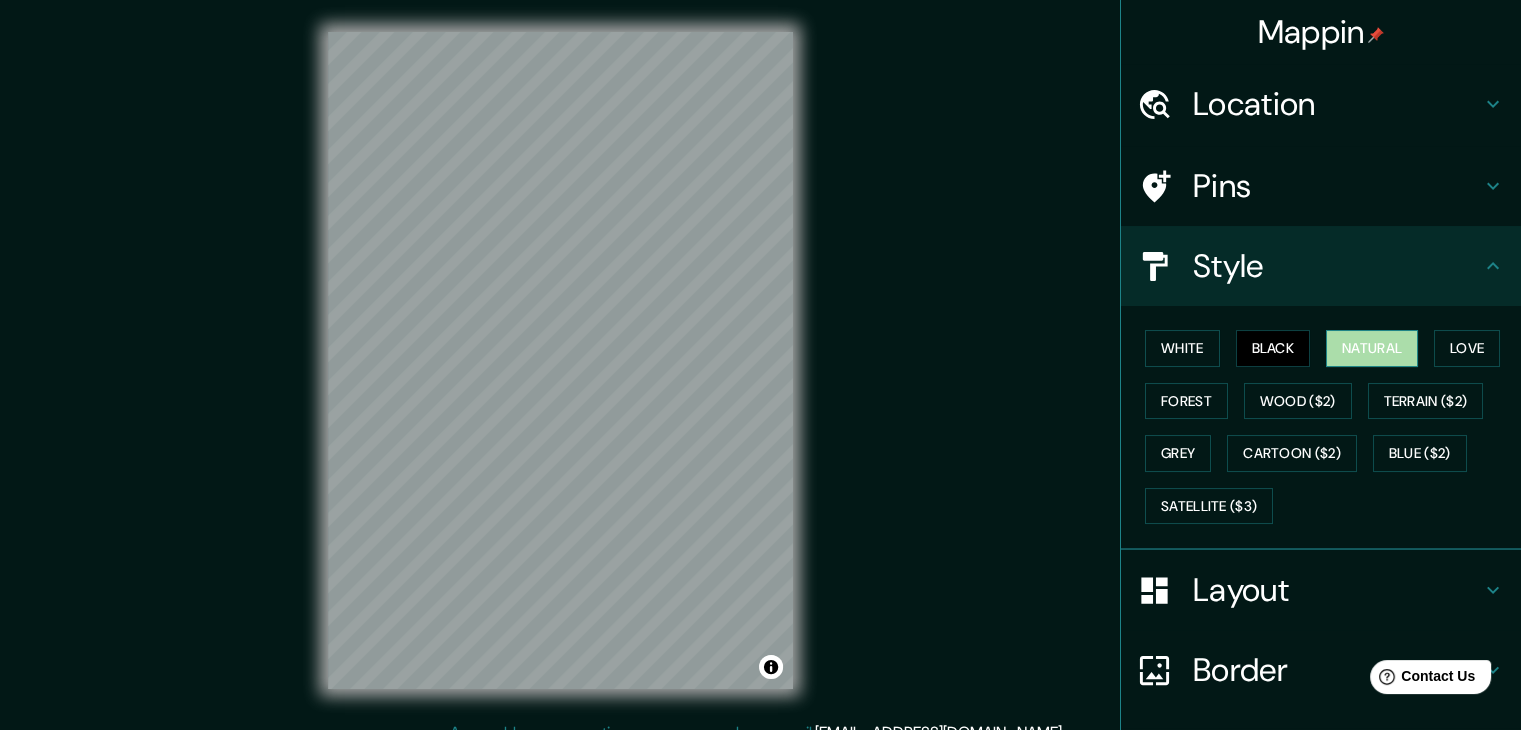 click on "Natural" at bounding box center (1372, 348) 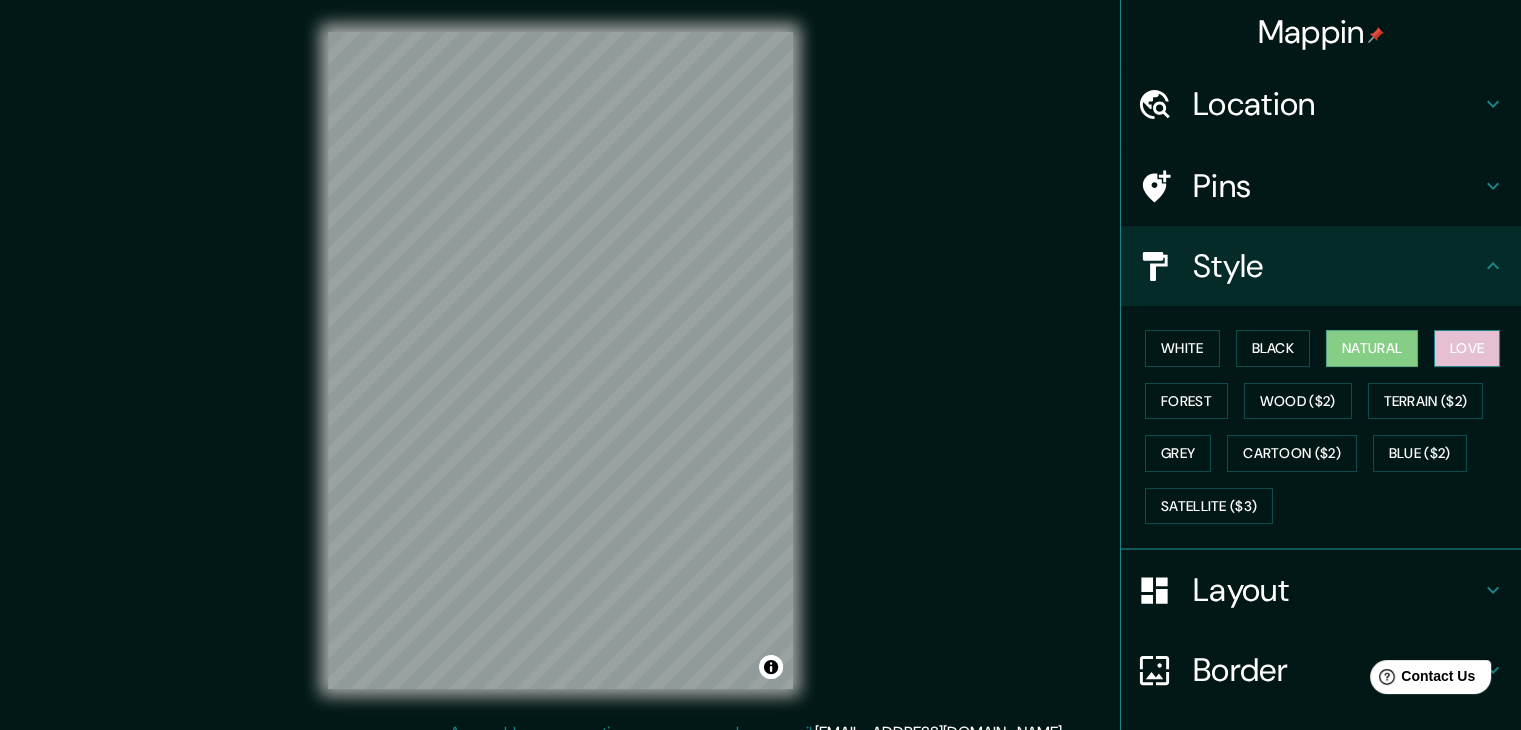 click on "Love" at bounding box center (1467, 348) 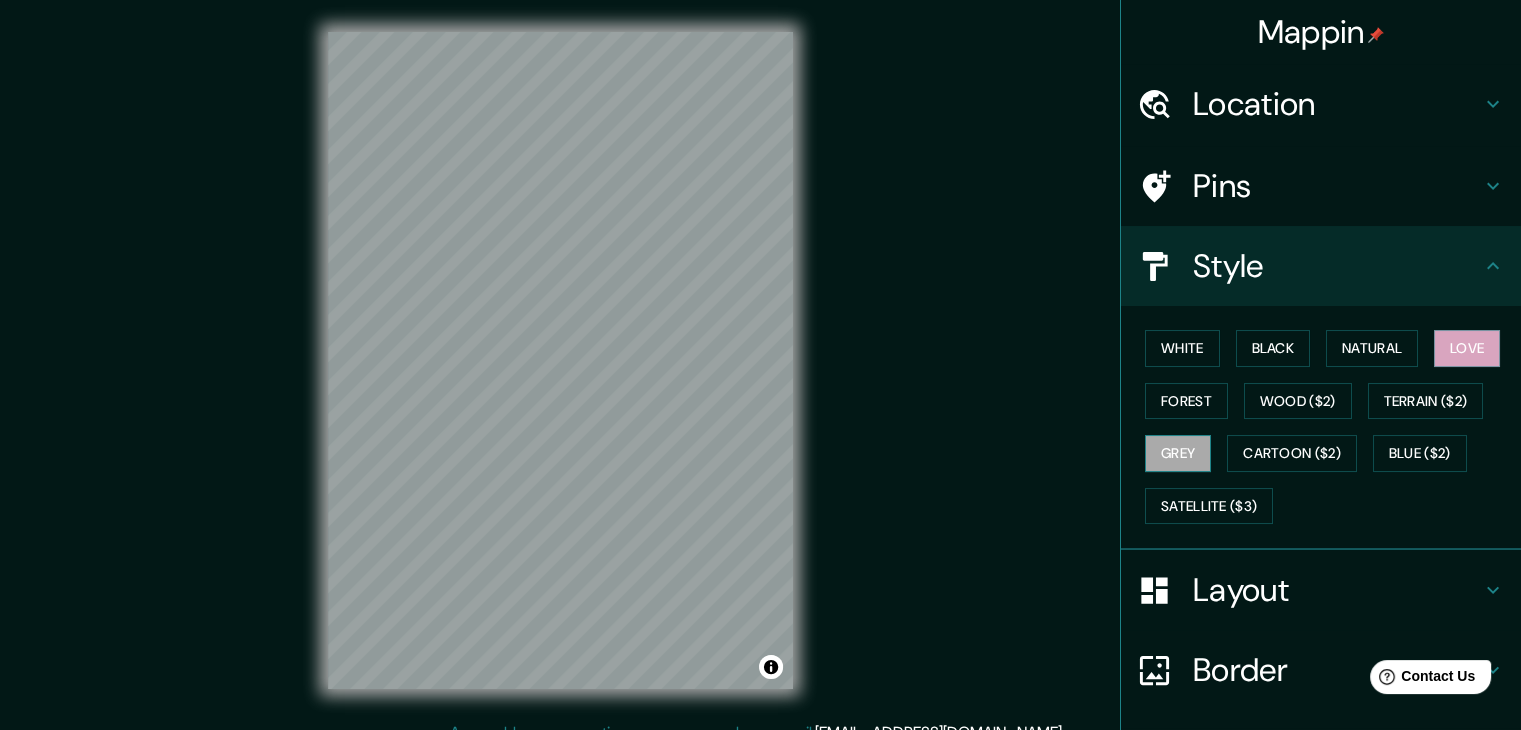 click on "Grey" at bounding box center [1178, 453] 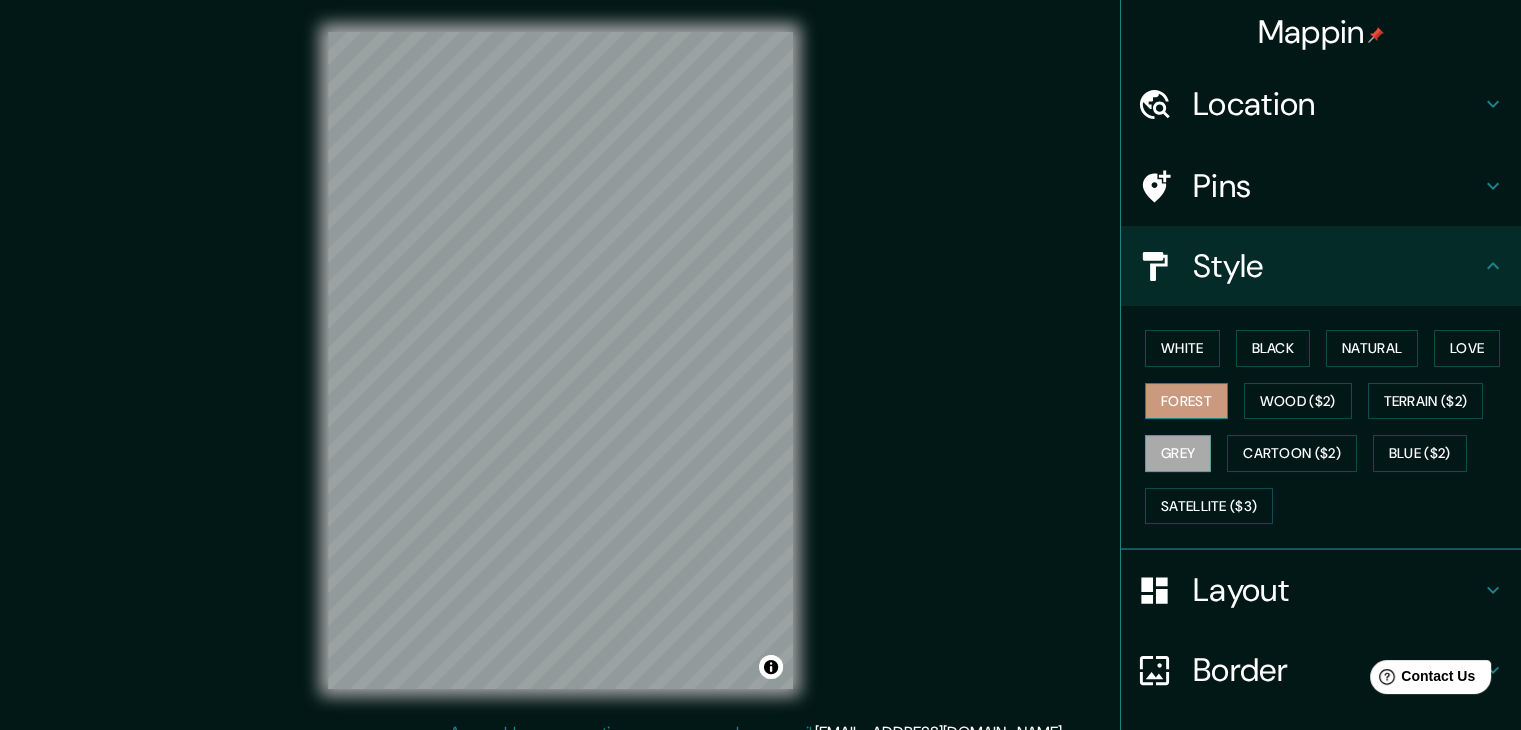 click on "Forest" at bounding box center (1186, 401) 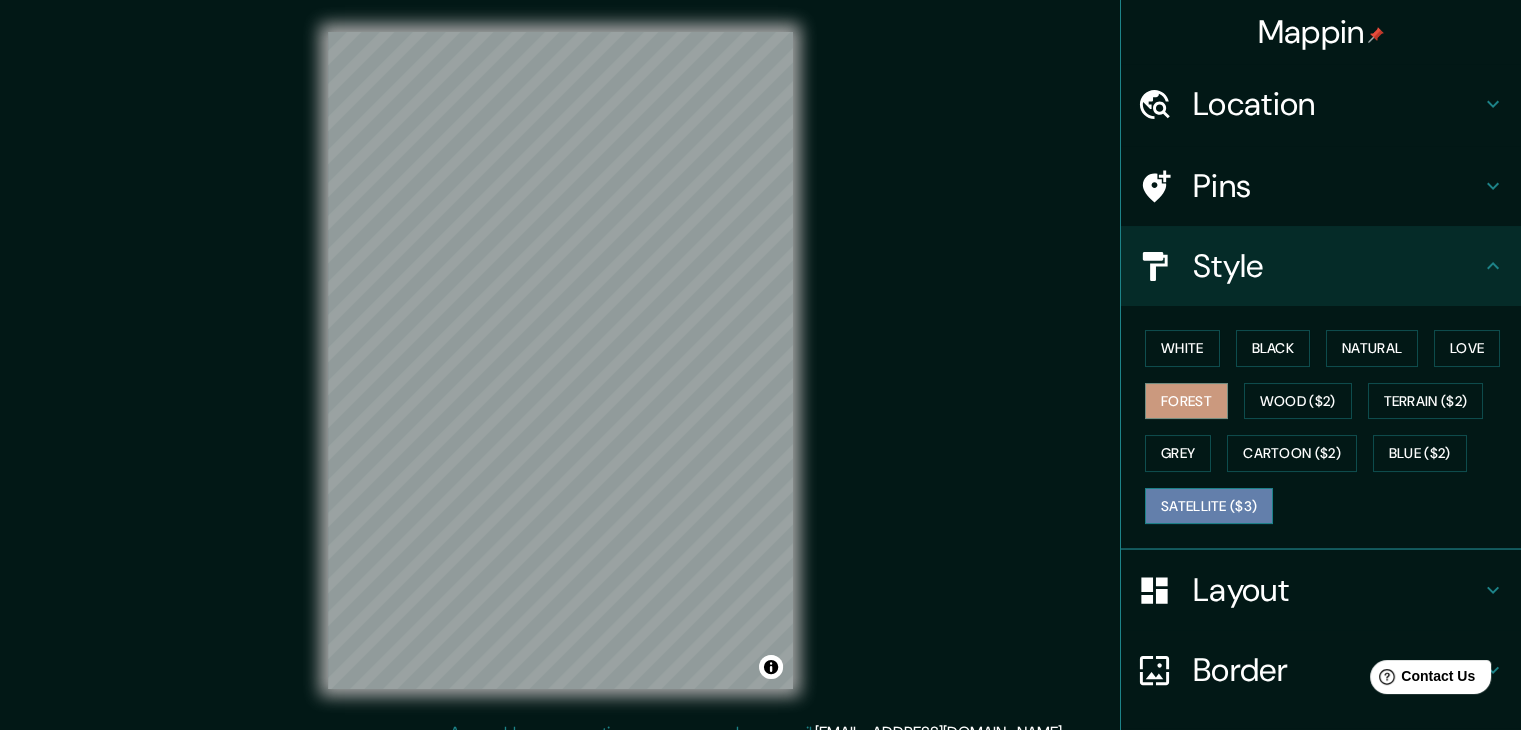 click on "Satellite ($3)" at bounding box center [1209, 506] 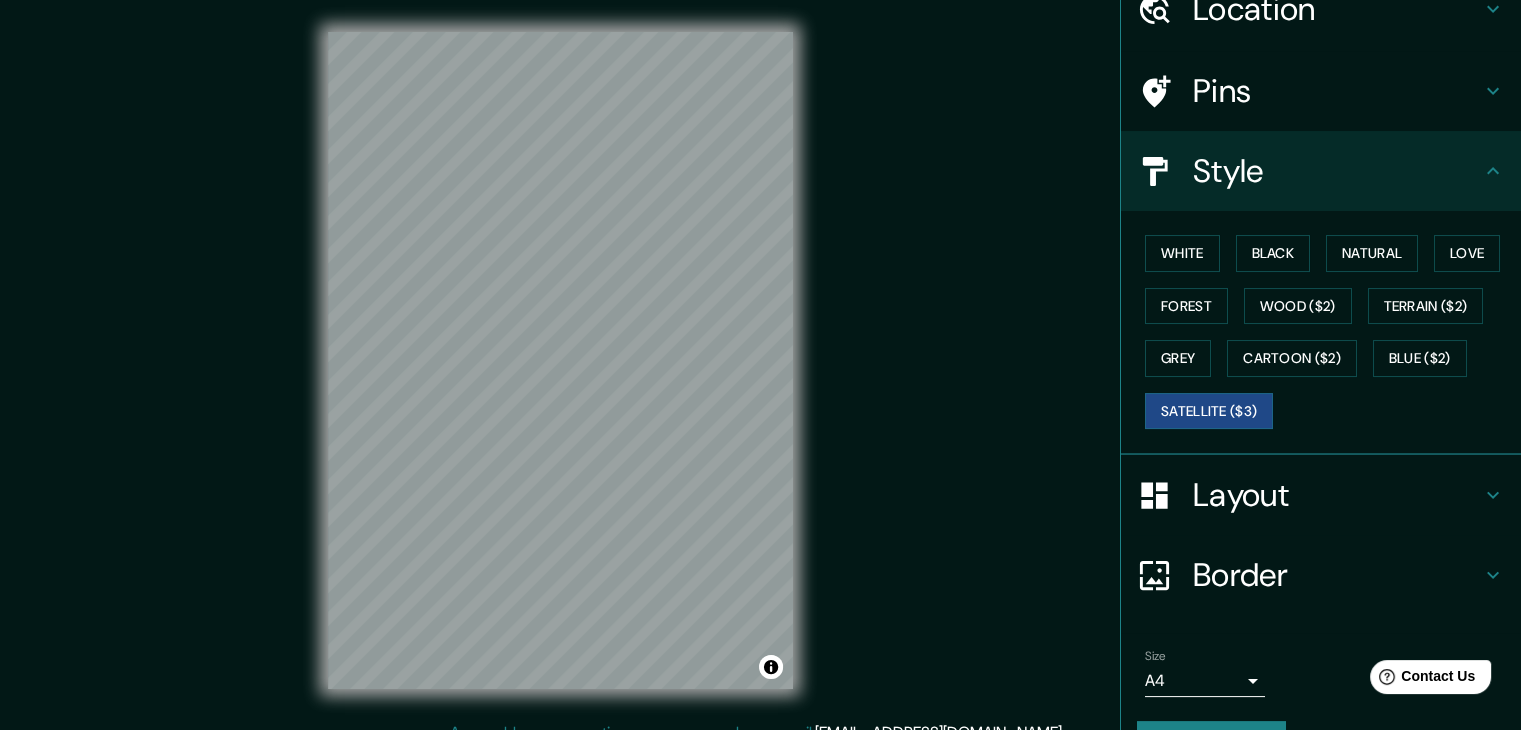 scroll, scrollTop: 100, scrollLeft: 0, axis: vertical 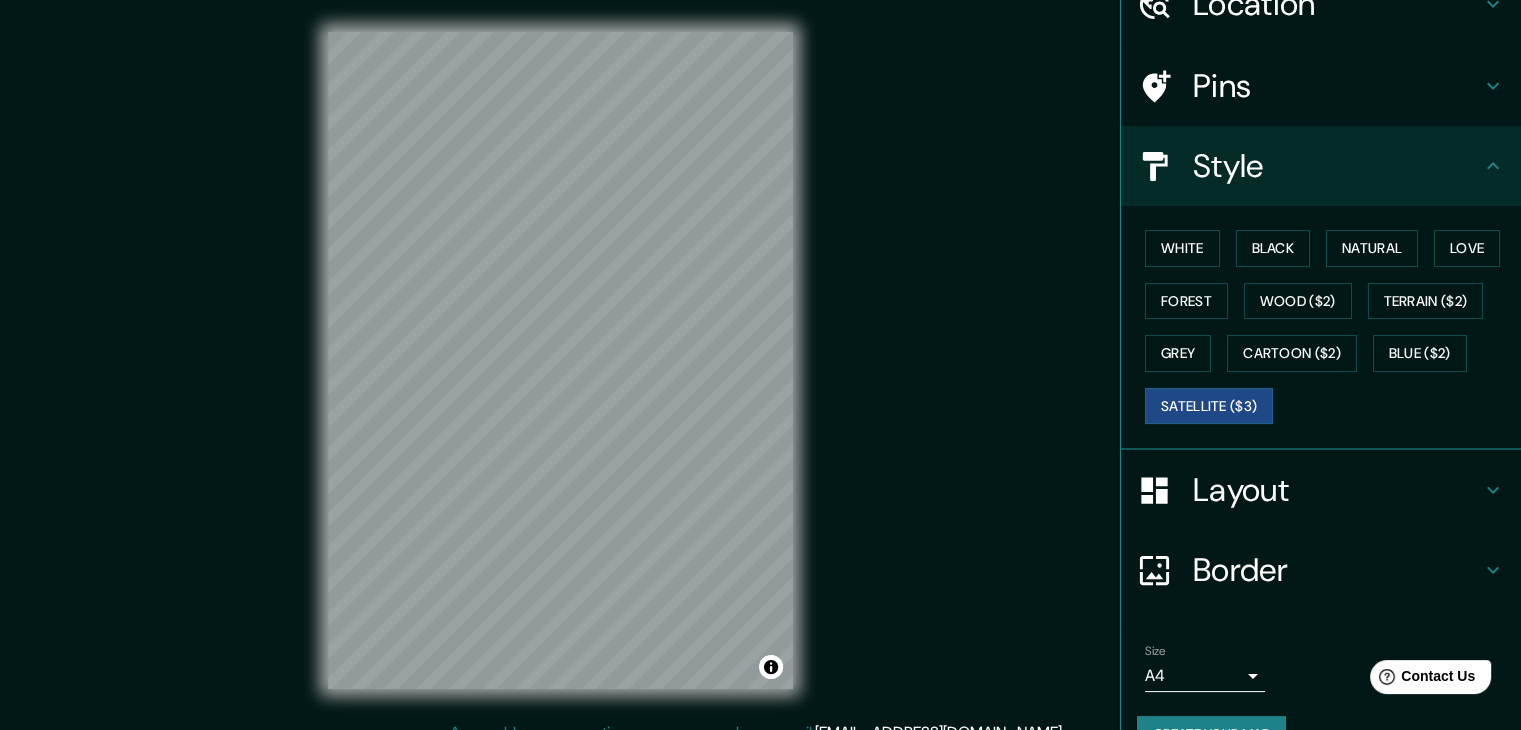 click on "Layout" at bounding box center [1337, 490] 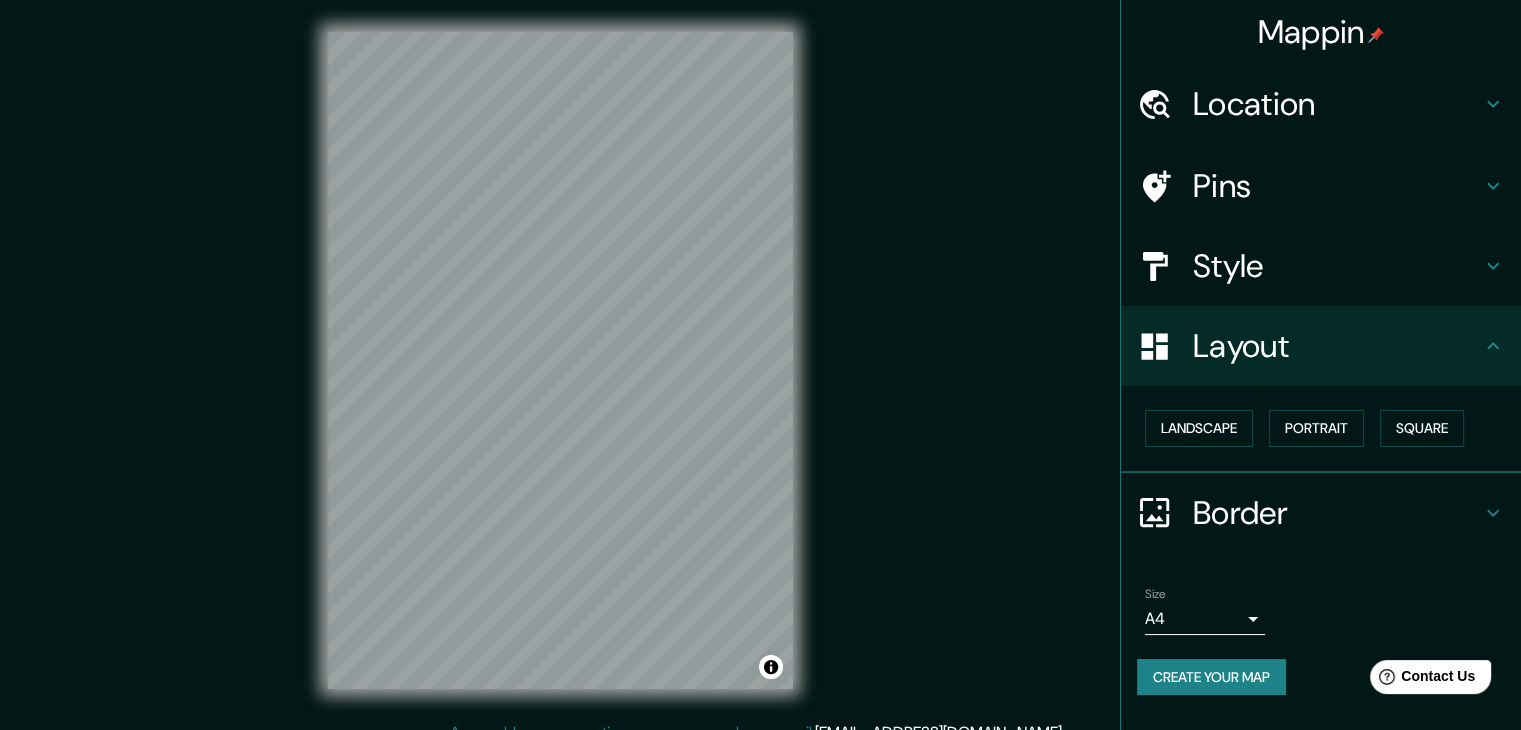 scroll, scrollTop: 0, scrollLeft: 0, axis: both 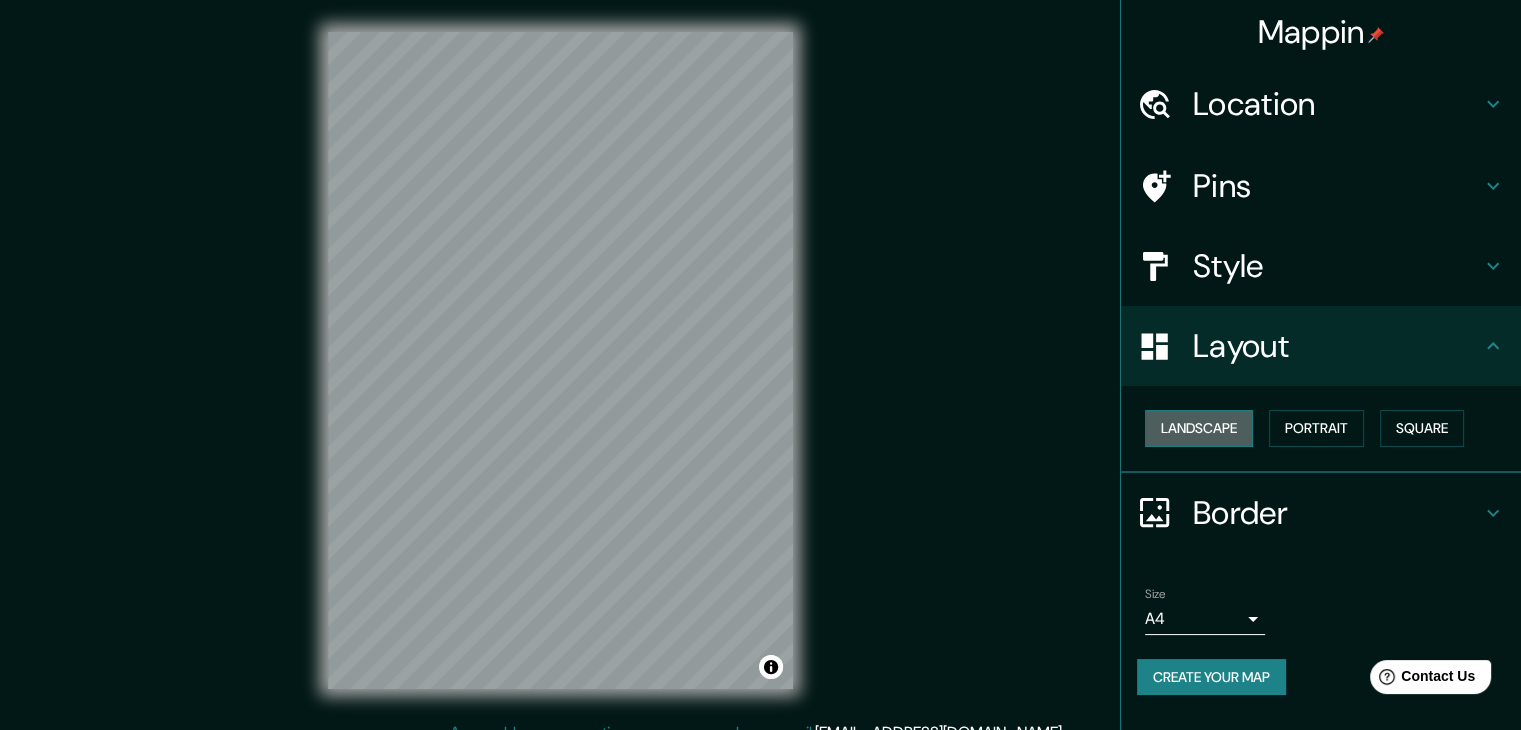 click on "Landscape" at bounding box center (1199, 428) 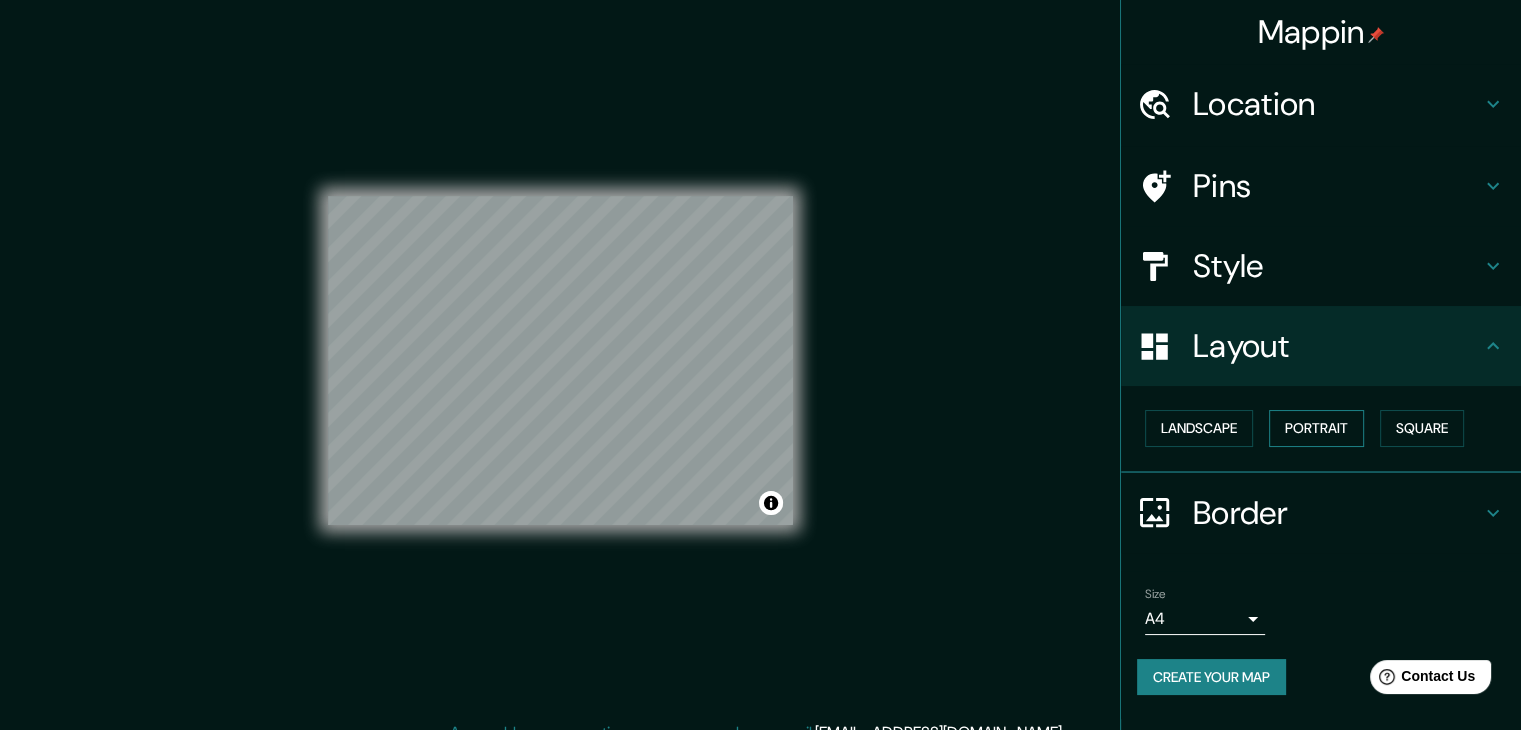 click on "Portrait" at bounding box center [1316, 428] 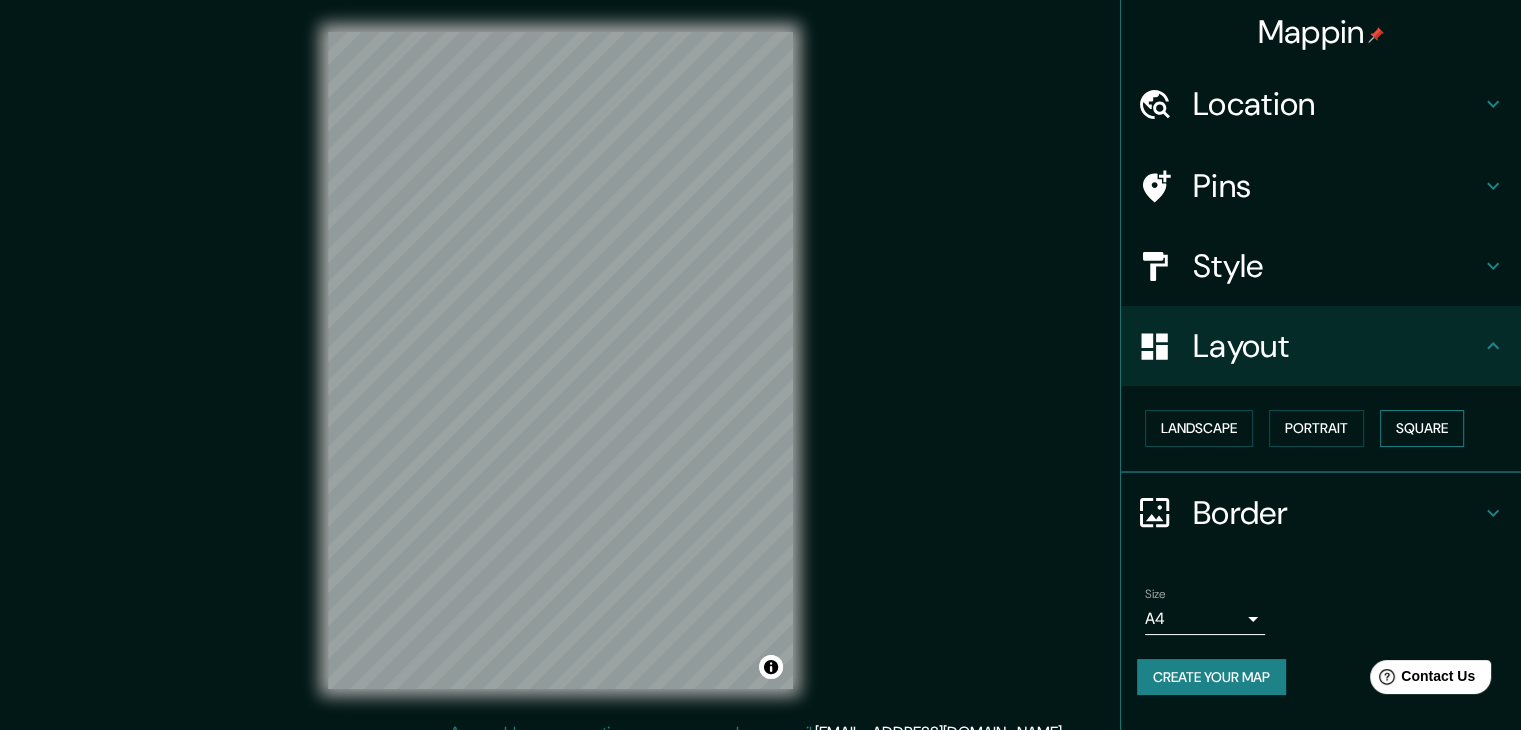 click on "Square" at bounding box center [1422, 428] 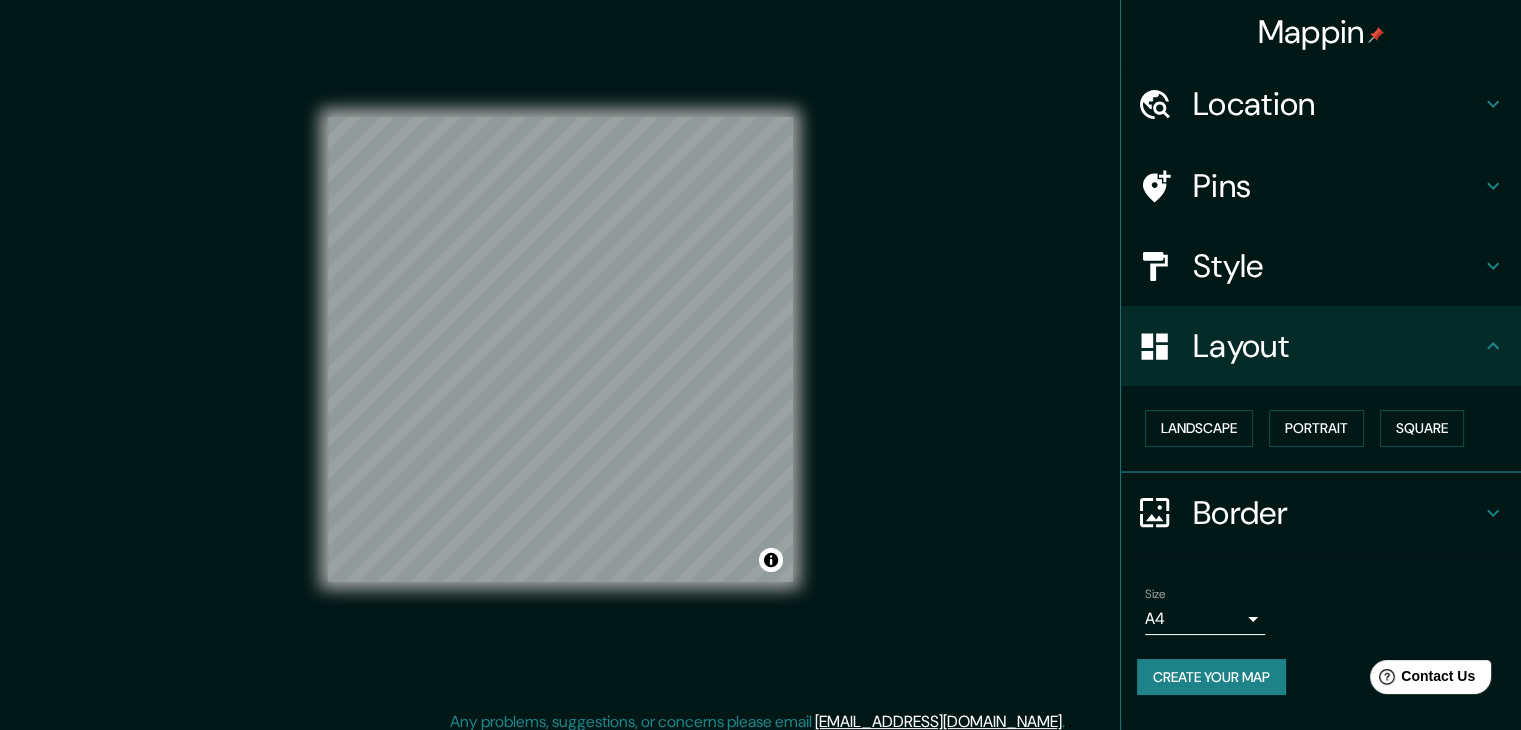 scroll, scrollTop: 23, scrollLeft: 0, axis: vertical 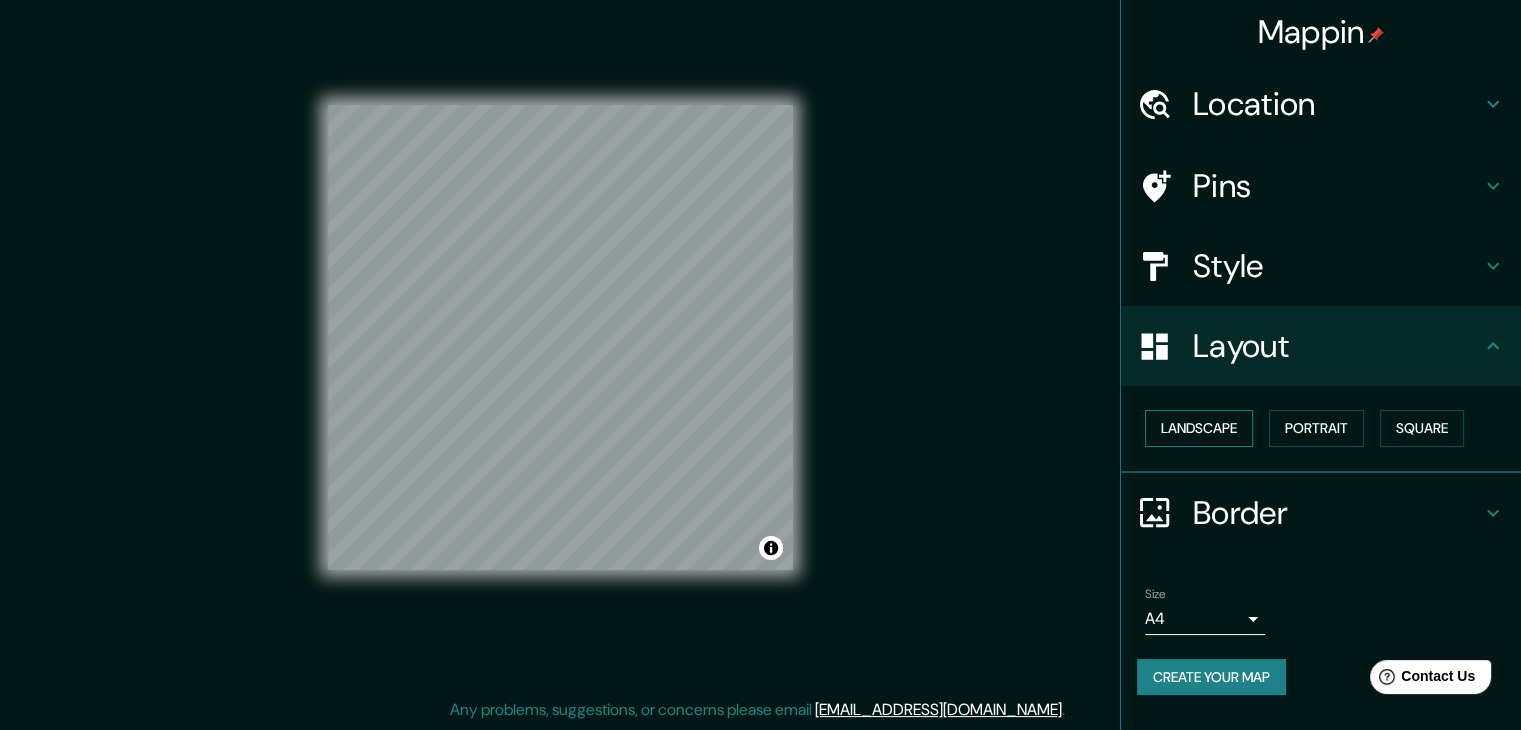 click on "Landscape" at bounding box center (1199, 428) 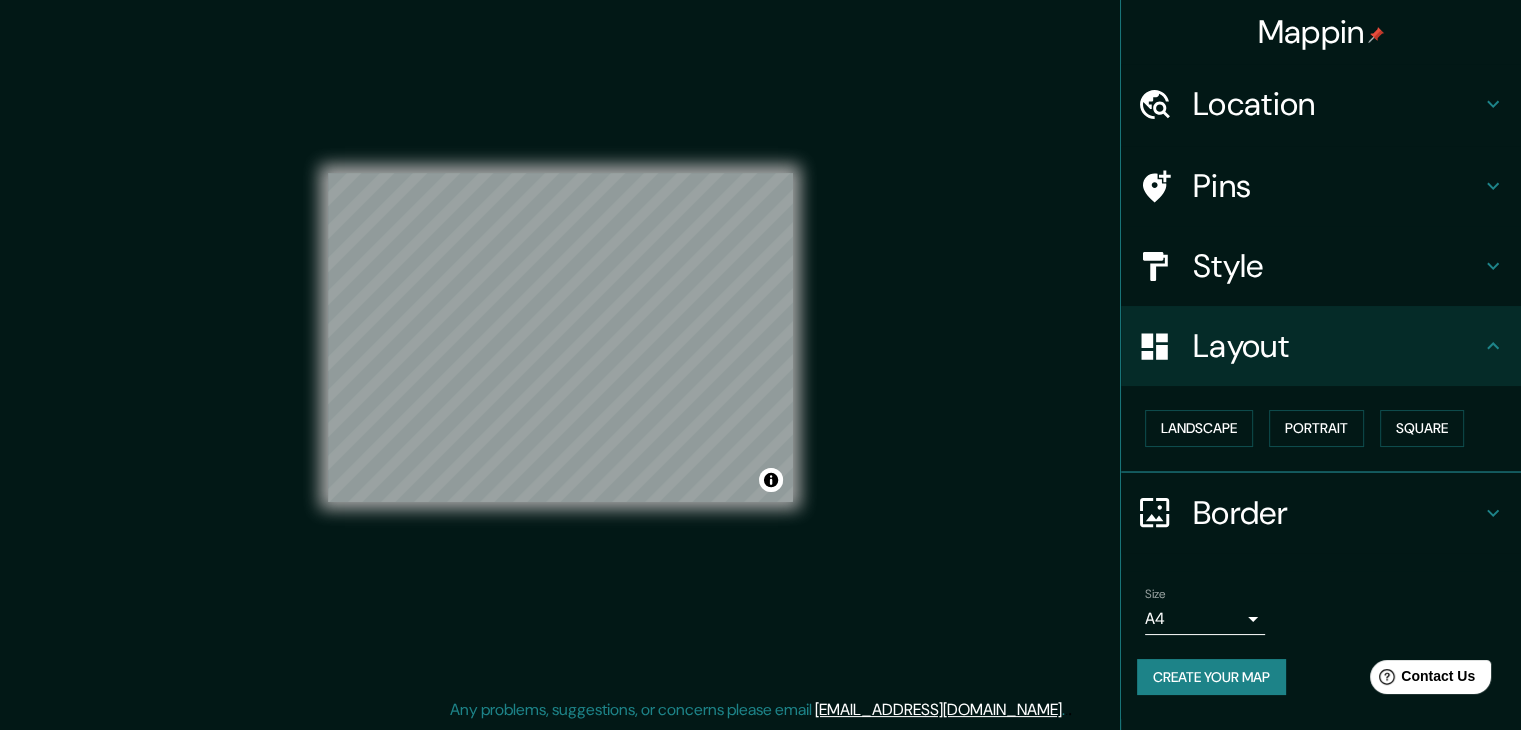 click on "Border" at bounding box center (1337, 513) 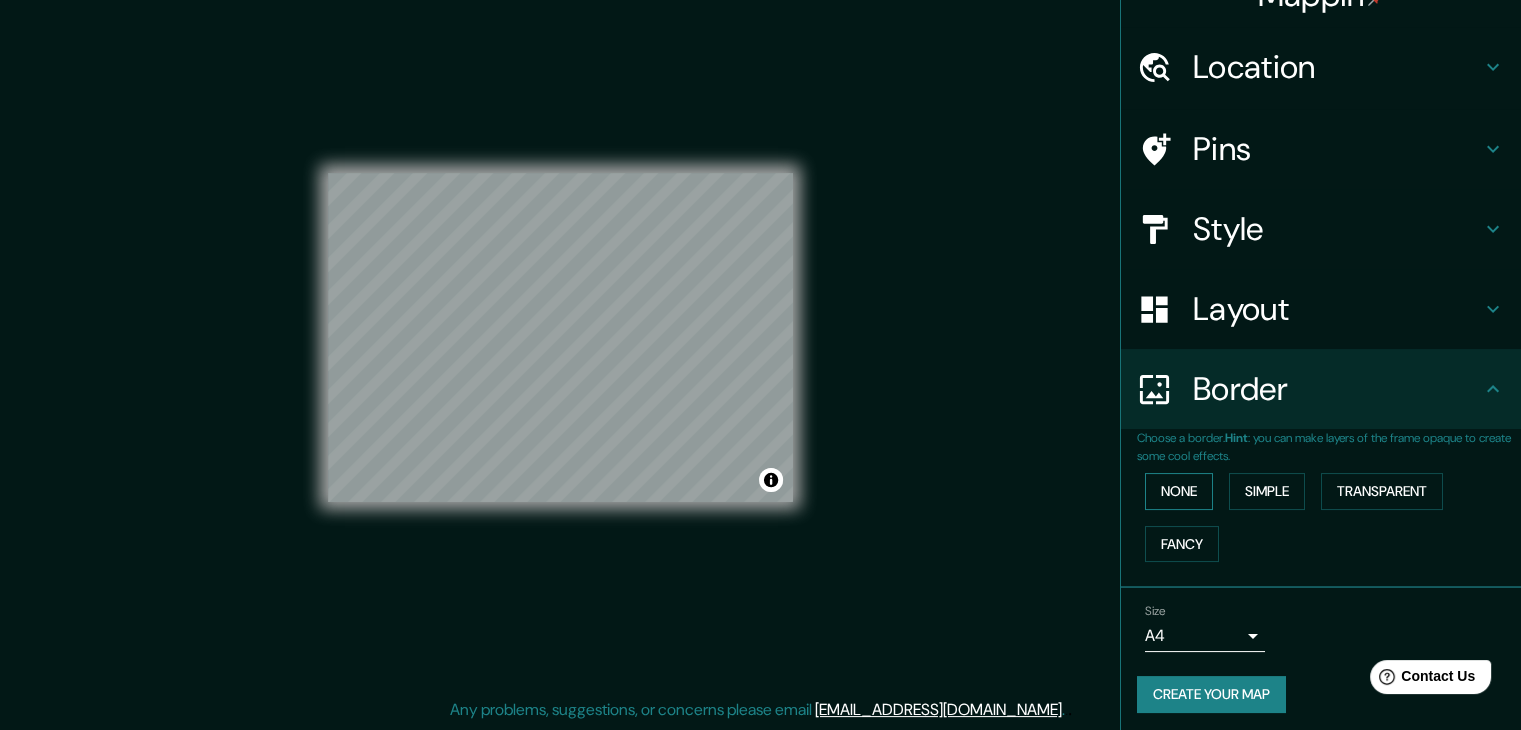 scroll, scrollTop: 42, scrollLeft: 0, axis: vertical 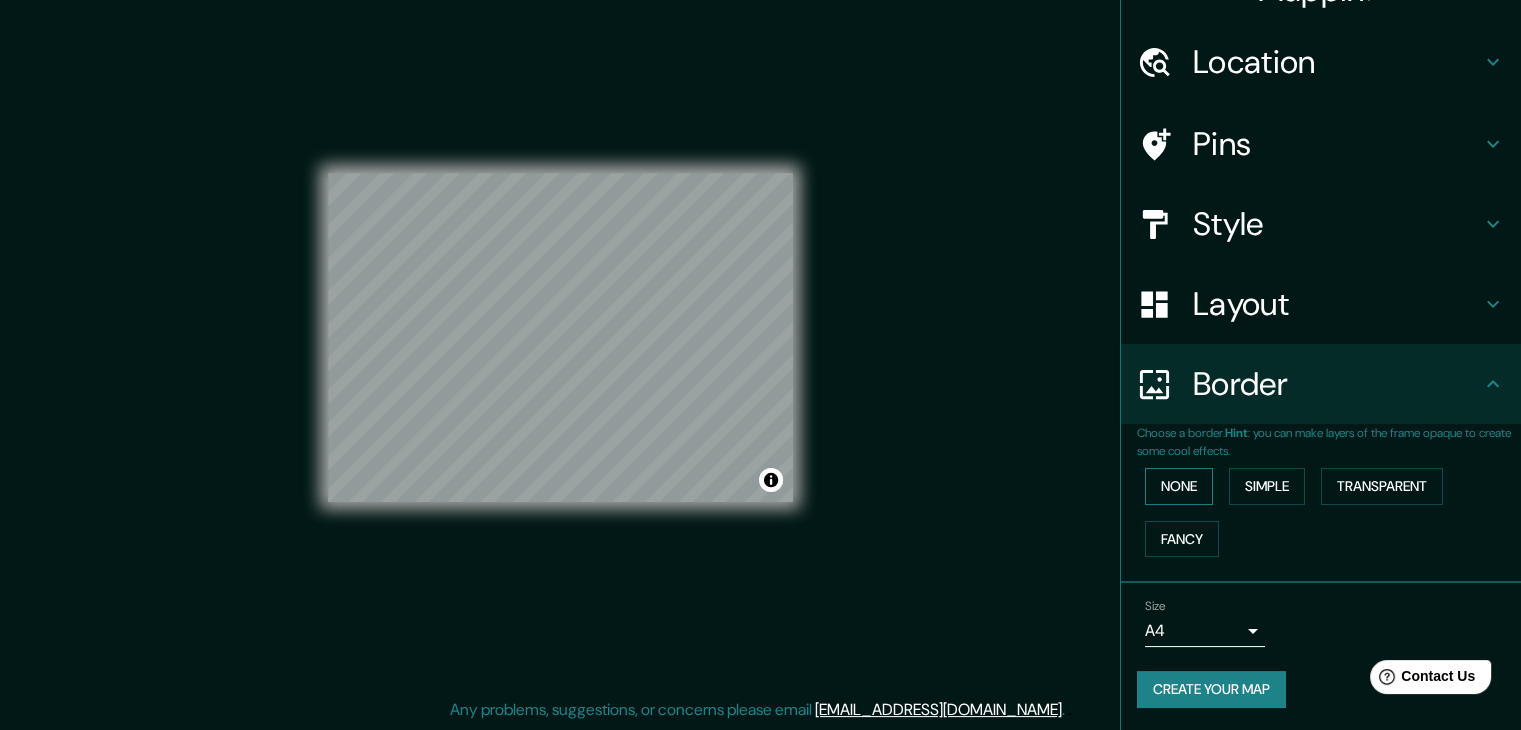 click on "None" at bounding box center [1179, 486] 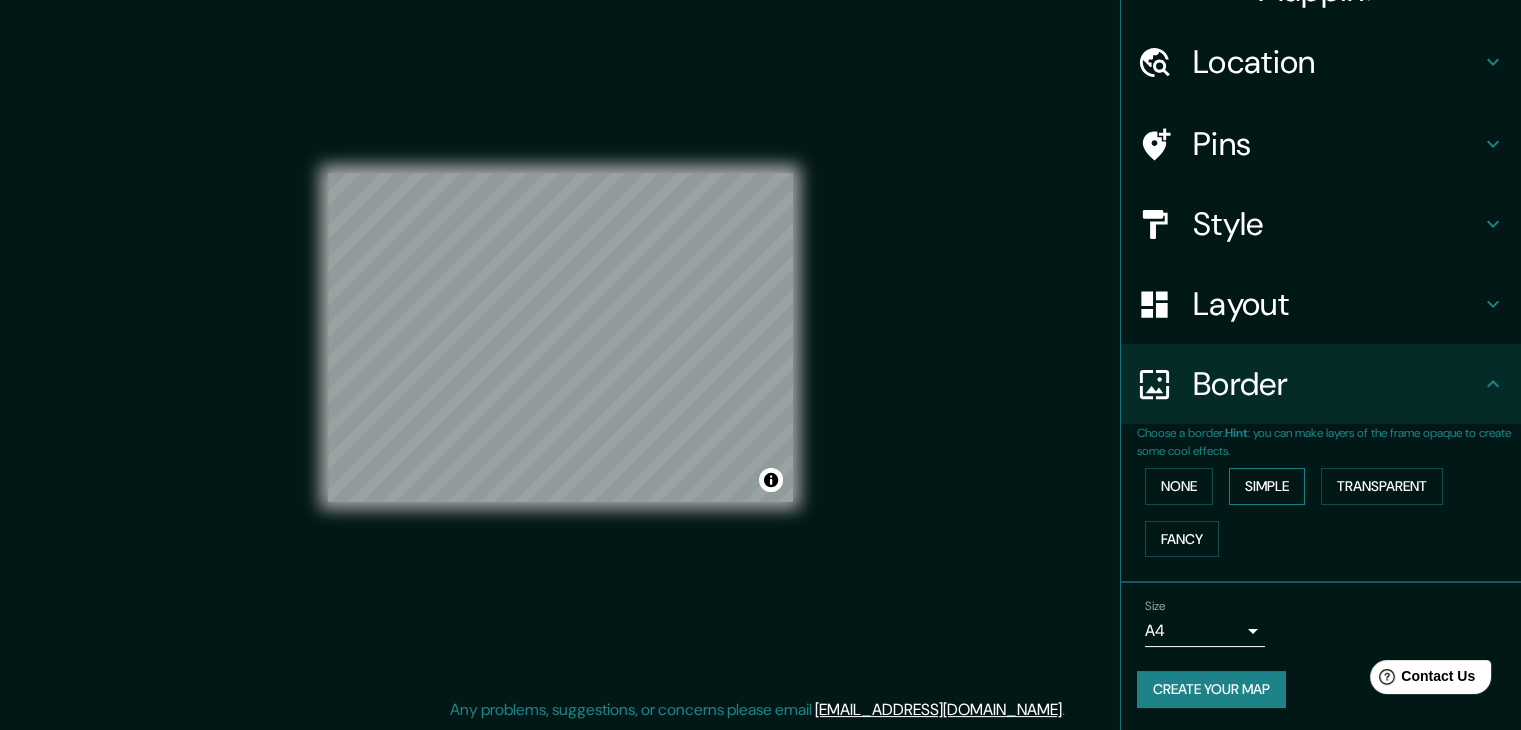 click on "Simple" at bounding box center (1267, 486) 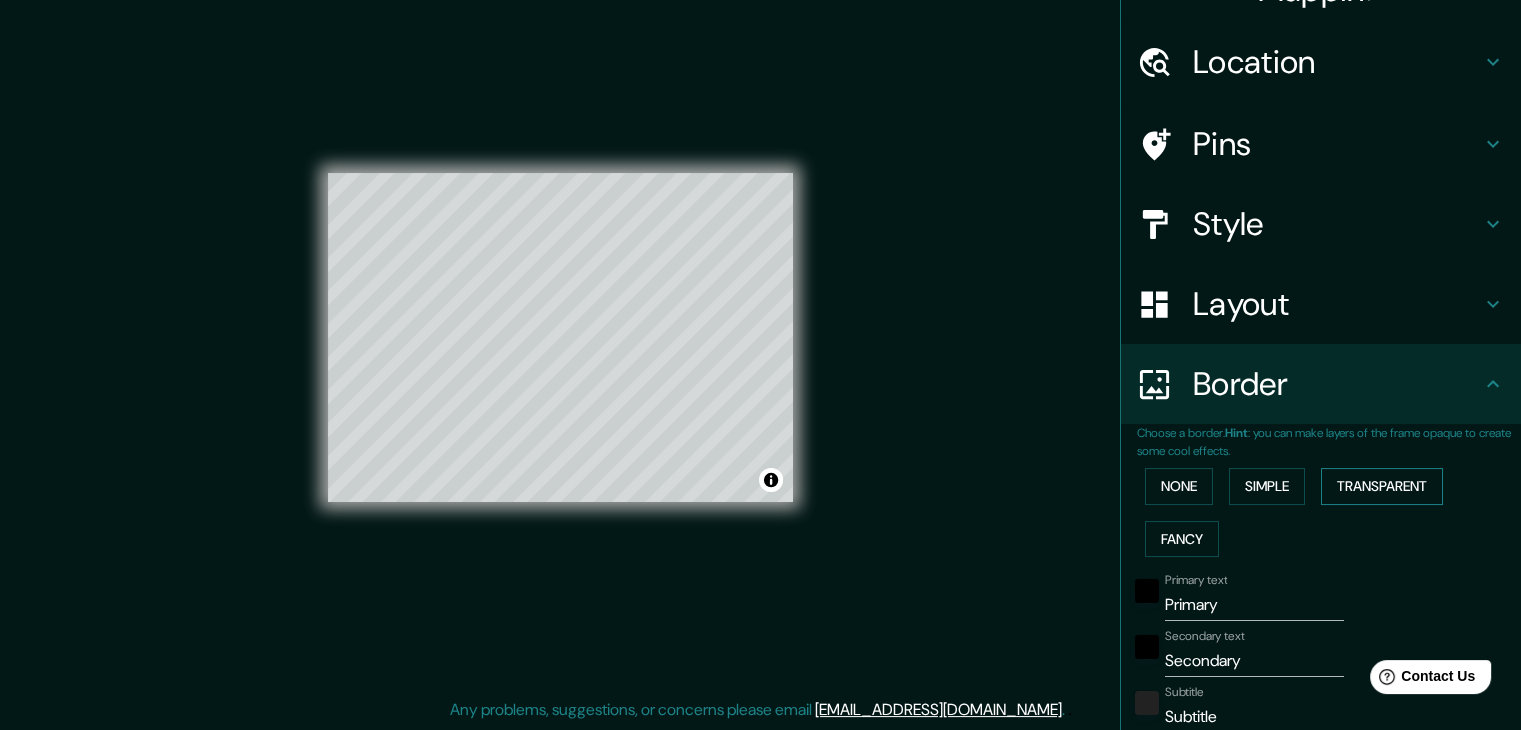 click on "Transparent" at bounding box center [1382, 486] 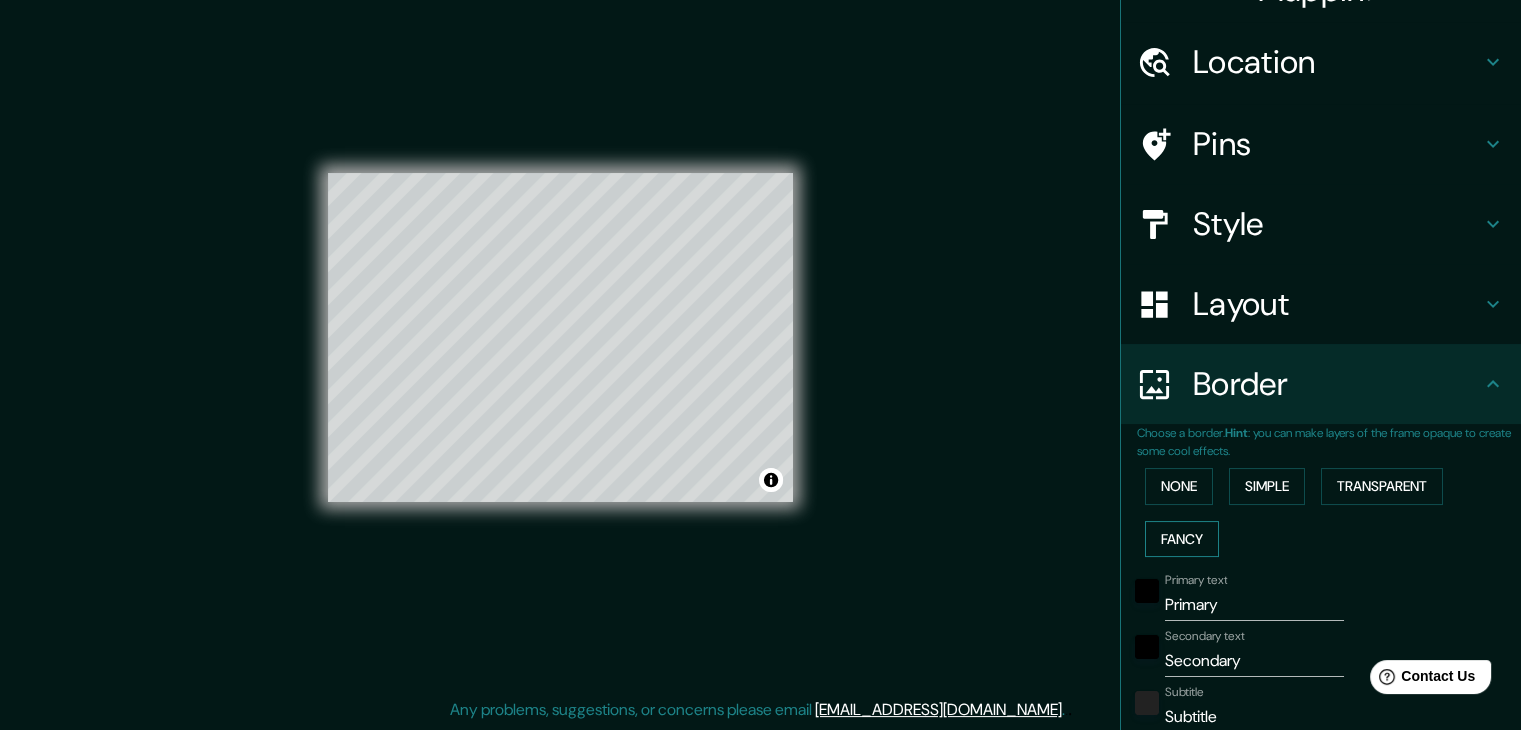 click on "Fancy" at bounding box center [1182, 539] 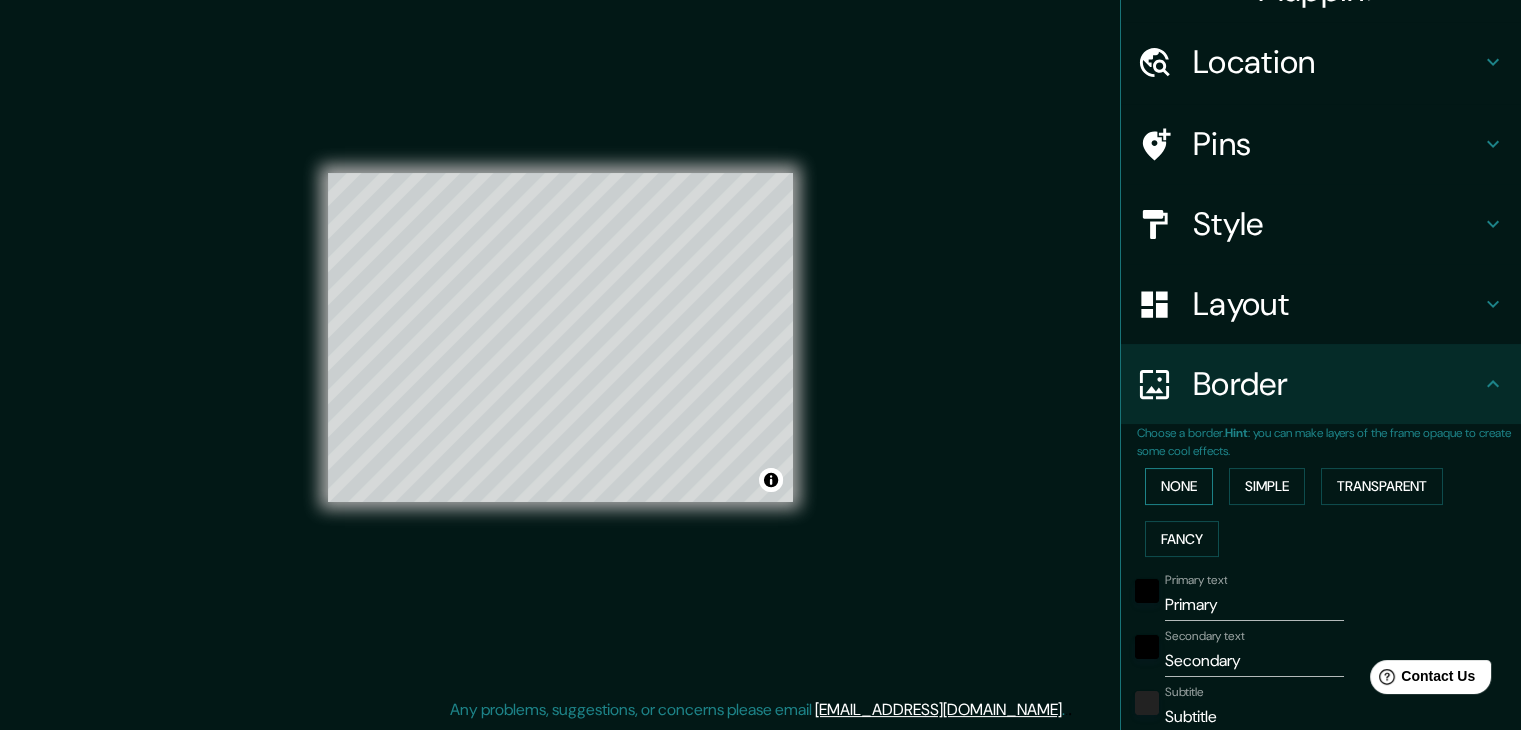 click on "None" at bounding box center (1179, 486) 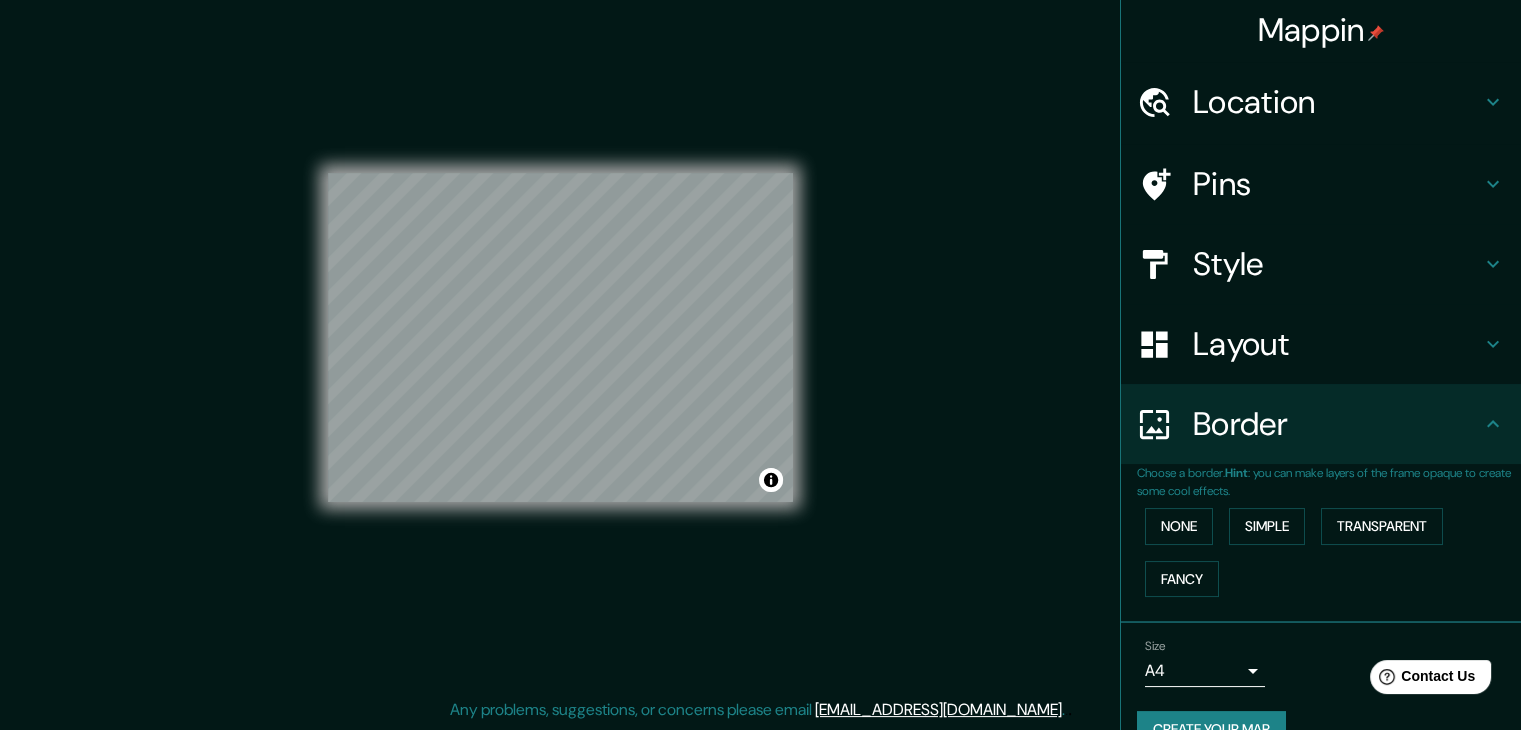 scroll, scrollTop: 0, scrollLeft: 0, axis: both 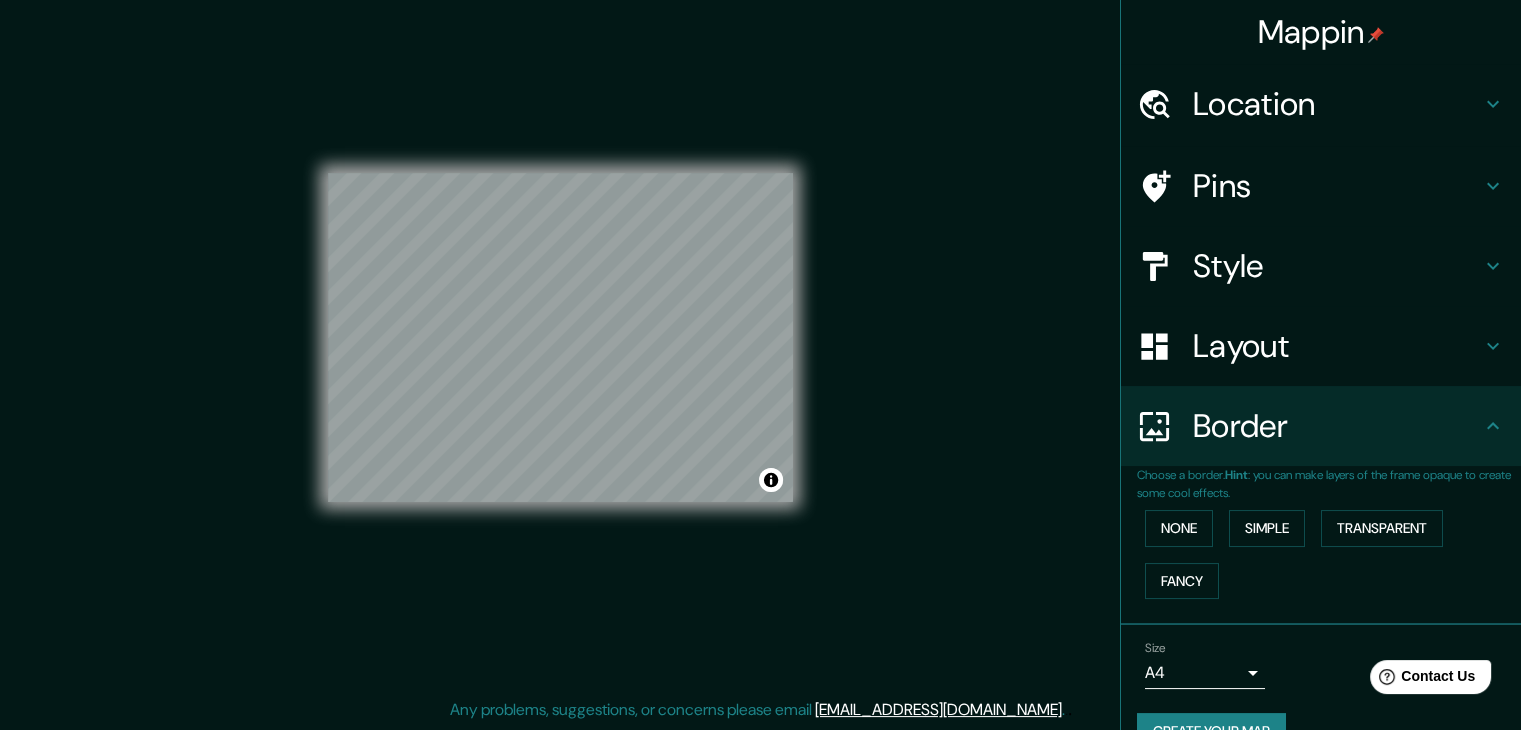 click on "Location" at bounding box center (1321, 104) 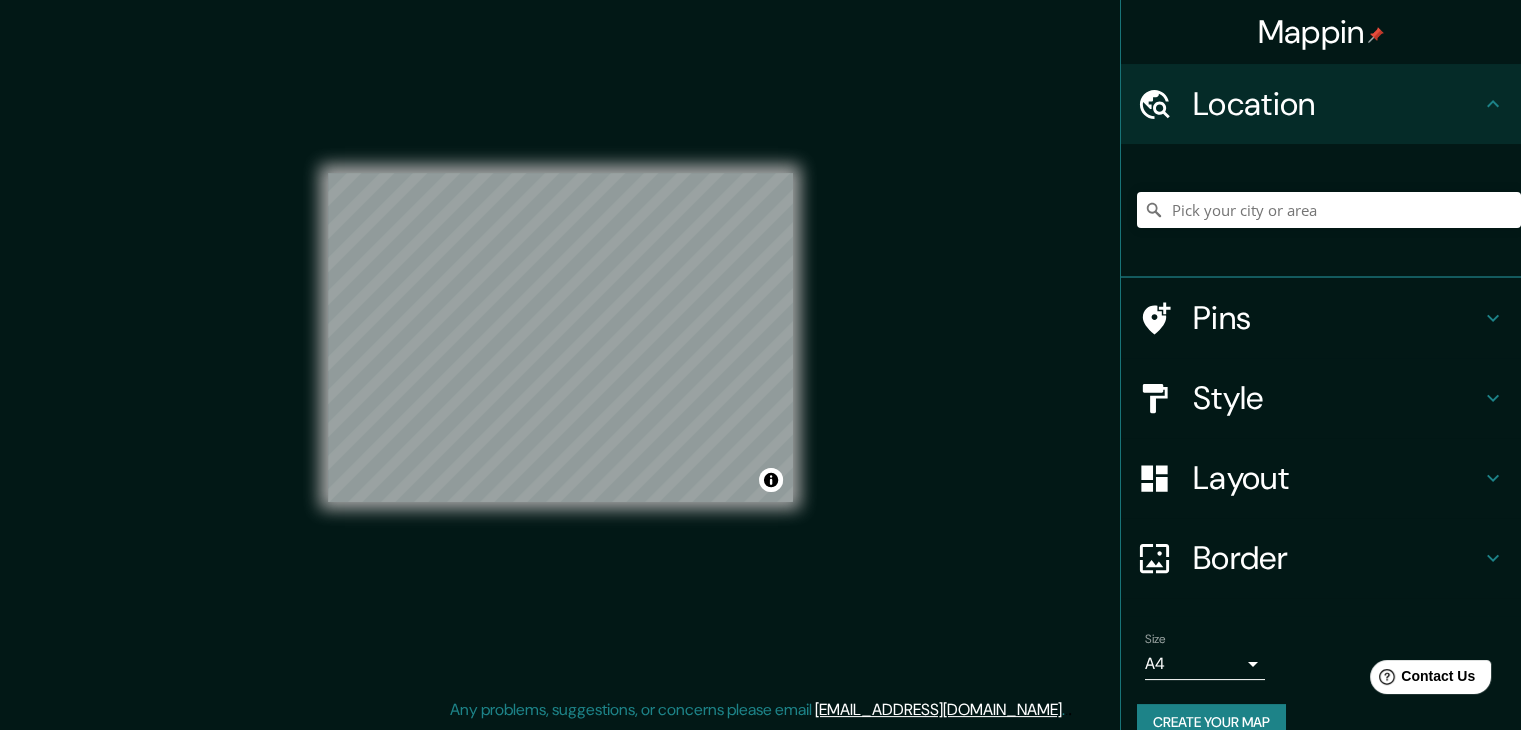 click on "Pins" at bounding box center (1337, 318) 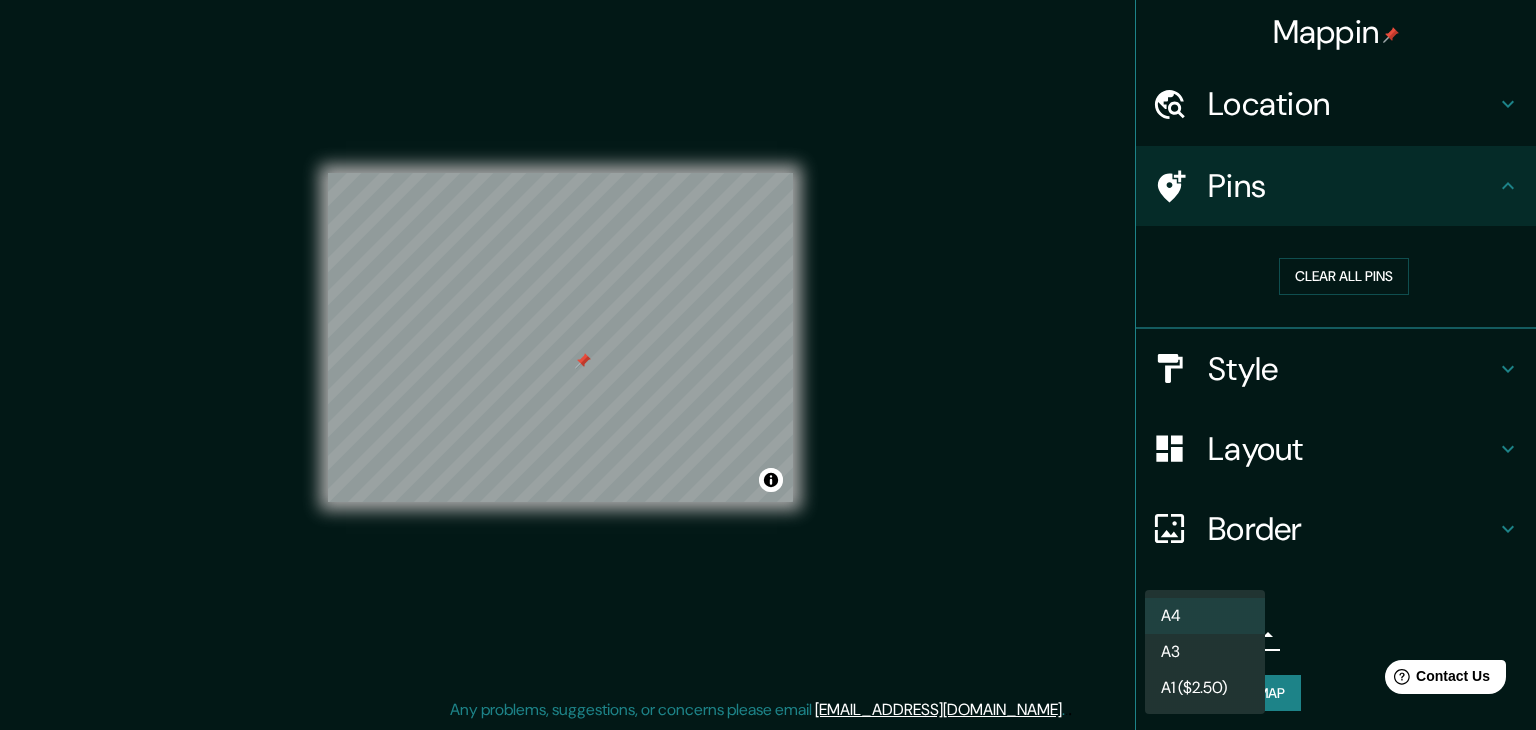 click on "Mappin Location Pins Clear all pins Style Layout Border Choose a border.  Hint : you can make layers of the frame opaque to create some cool effects. None Simple Transparent Fancy Size A4 single Create your map © Mapbox   © OpenStreetMap   Improve this map   © Maxar Any problems, suggestions, or concerns please email    [EMAIL_ADDRESS][DOMAIN_NAME] . . . A4 A3 A1 ($2.50)" at bounding box center (768, 342) 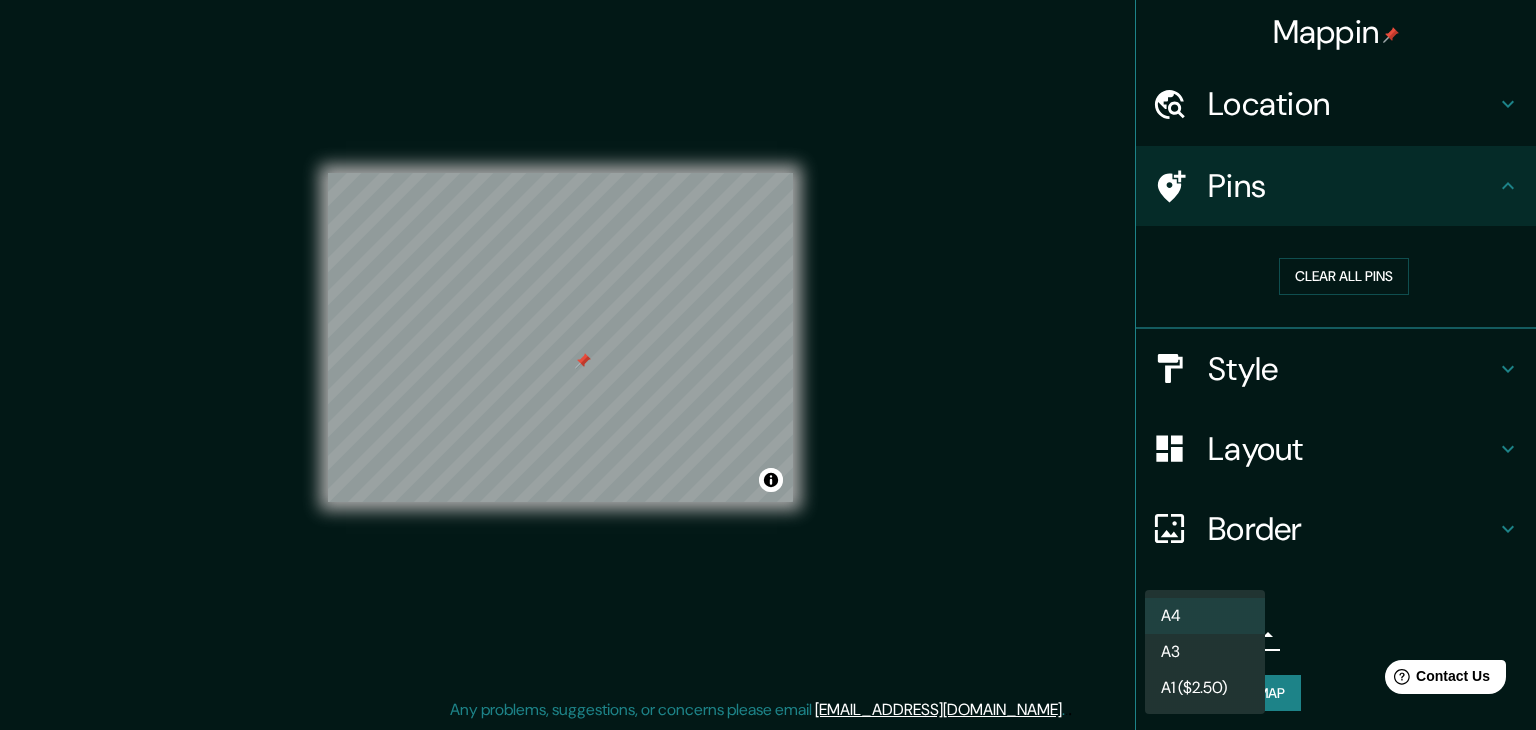 click at bounding box center [768, 365] 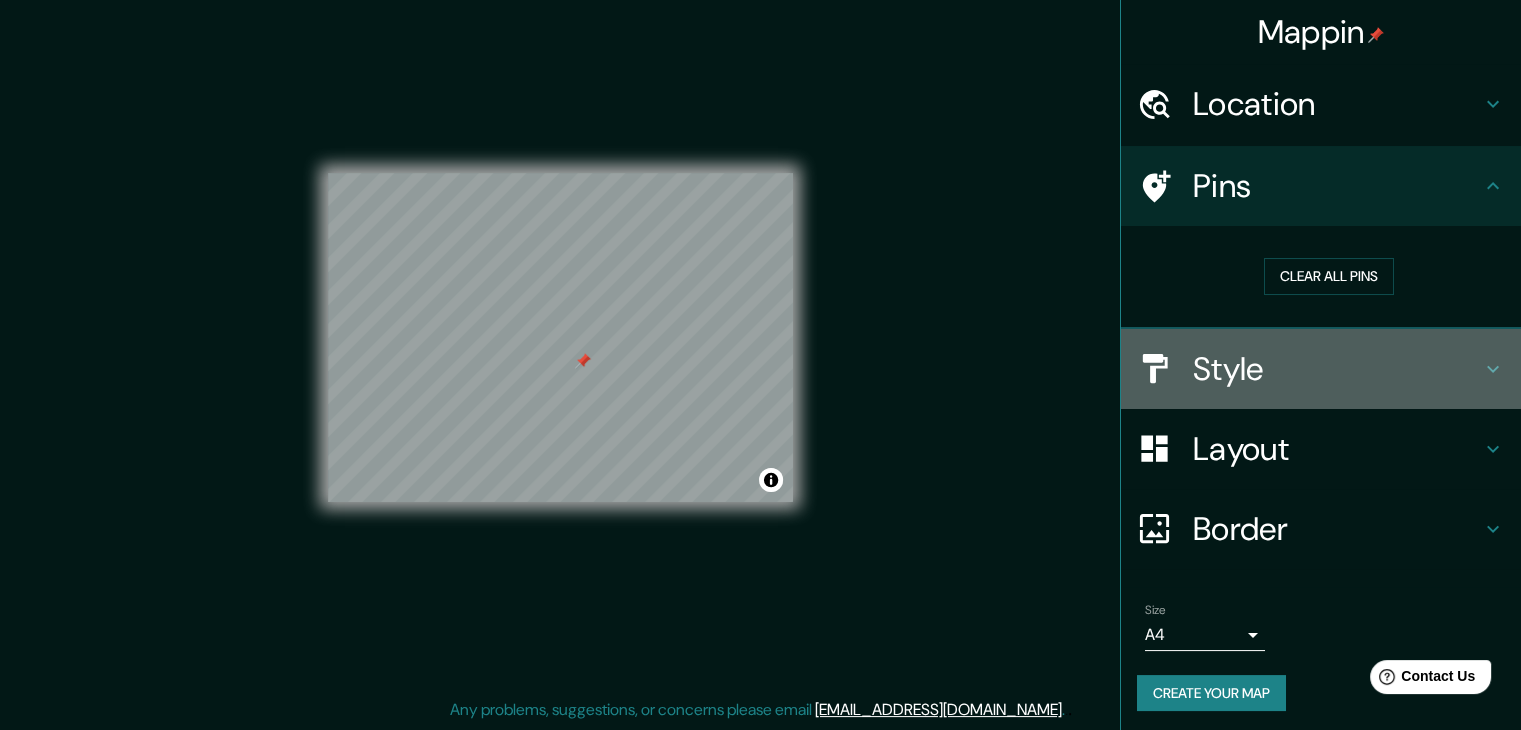 click on "Style" at bounding box center (1337, 369) 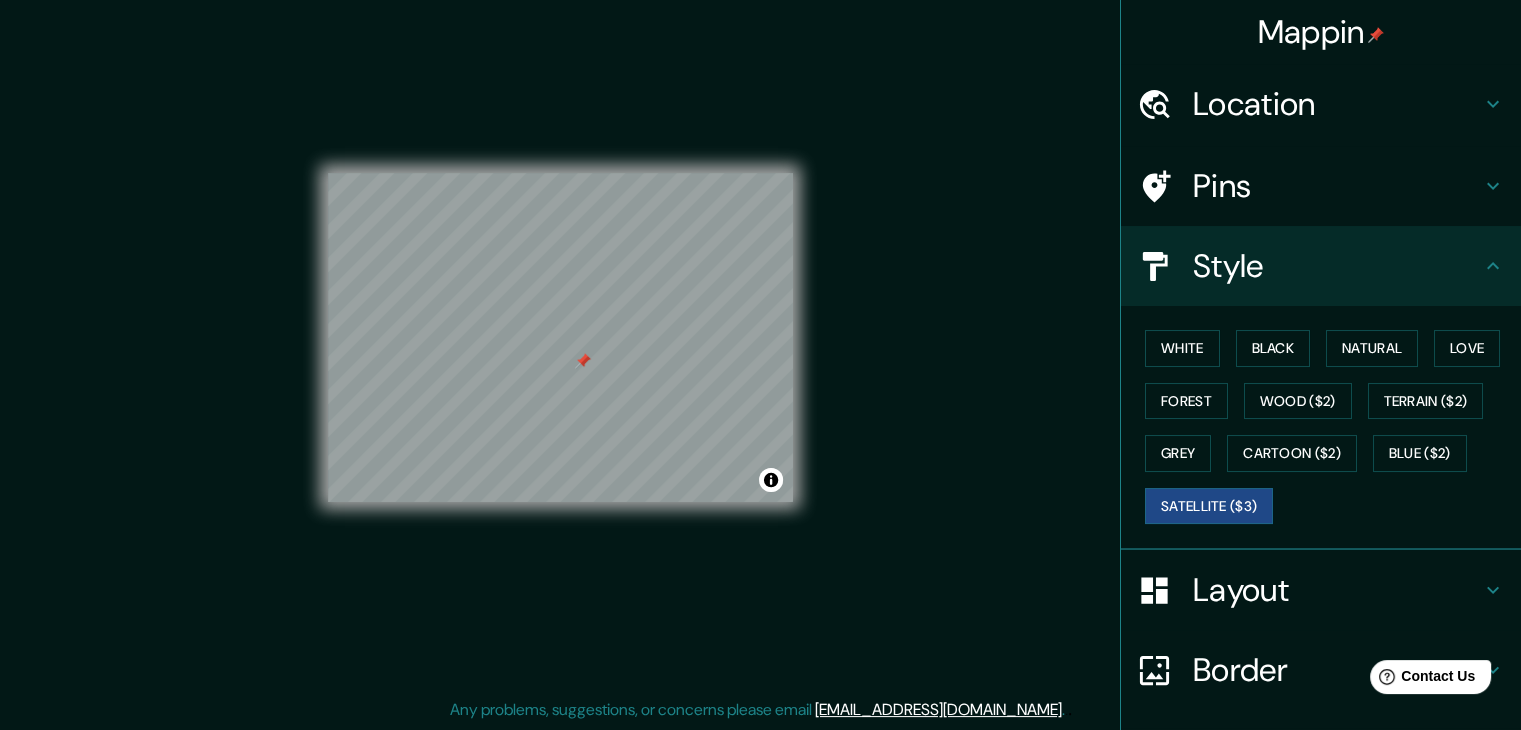 click on "Layout" at bounding box center [1337, 590] 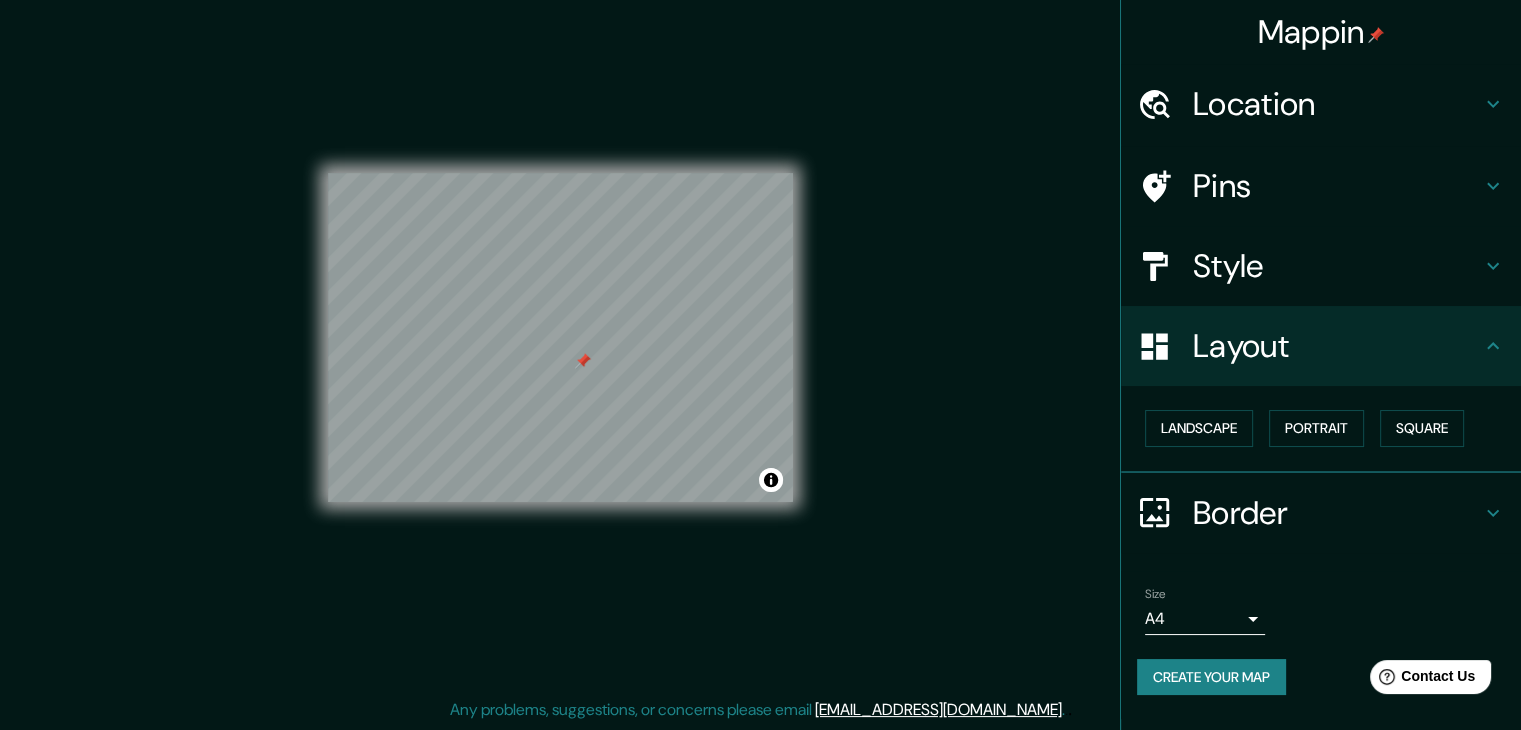 click at bounding box center (1165, 346) 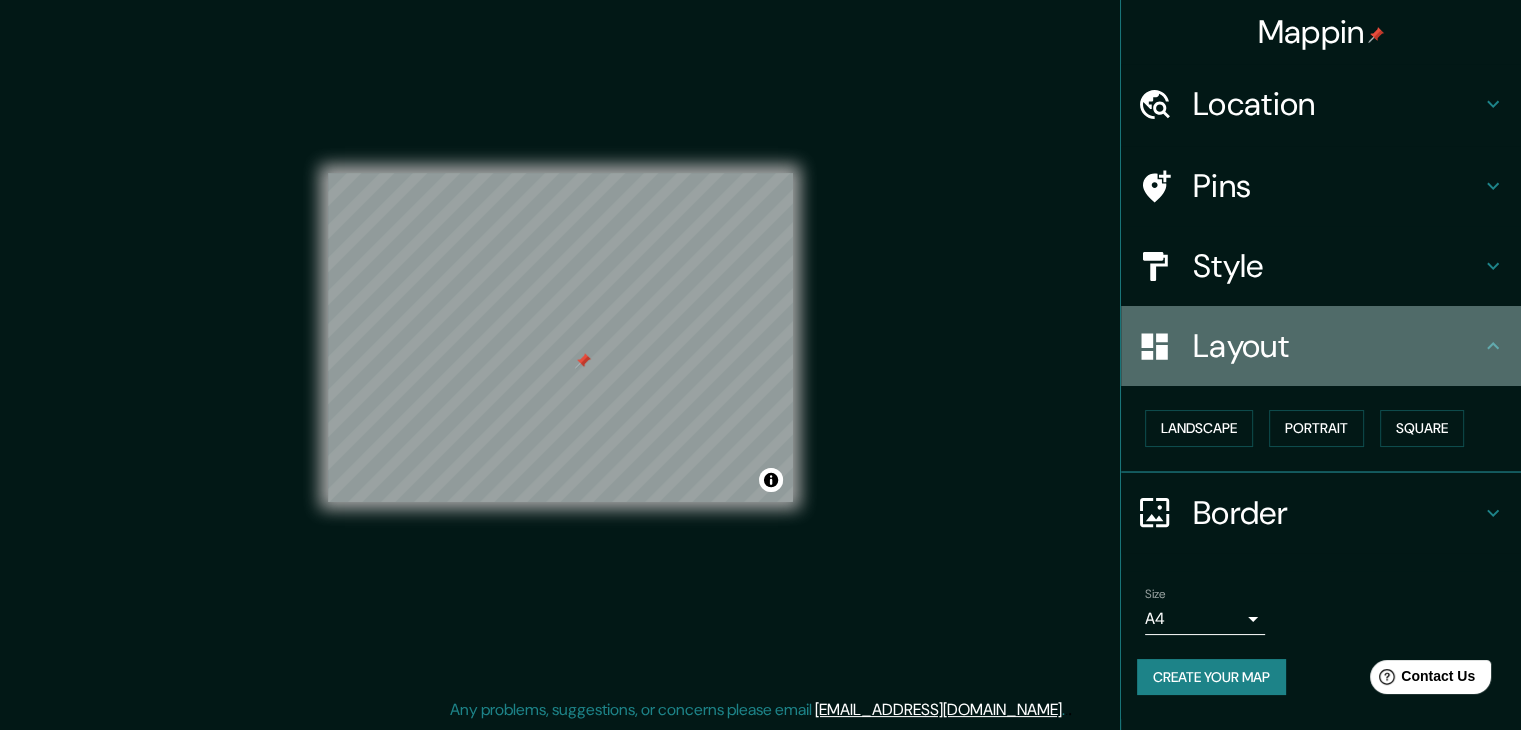 click on "Layout" at bounding box center [1337, 346] 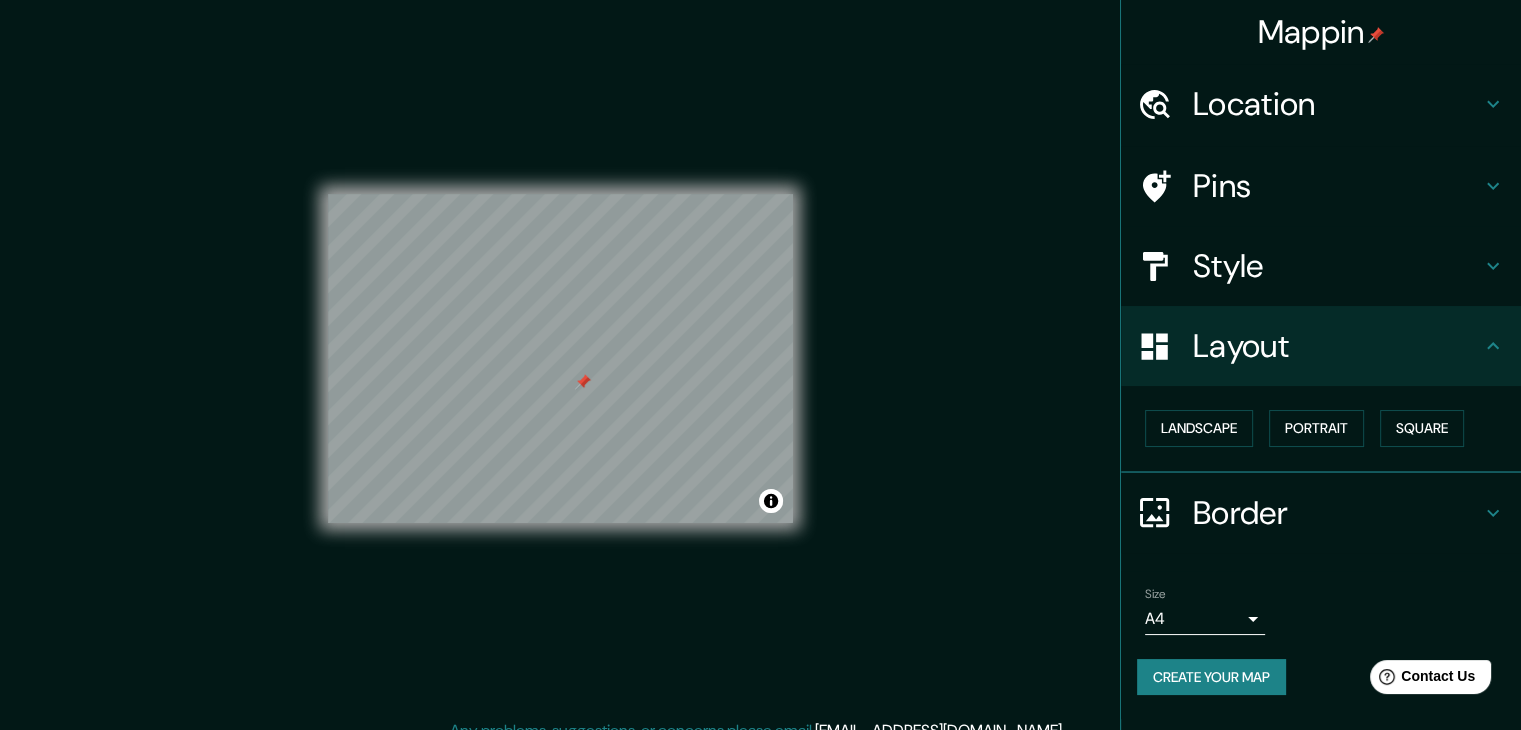 scroll, scrollTop: 0, scrollLeft: 0, axis: both 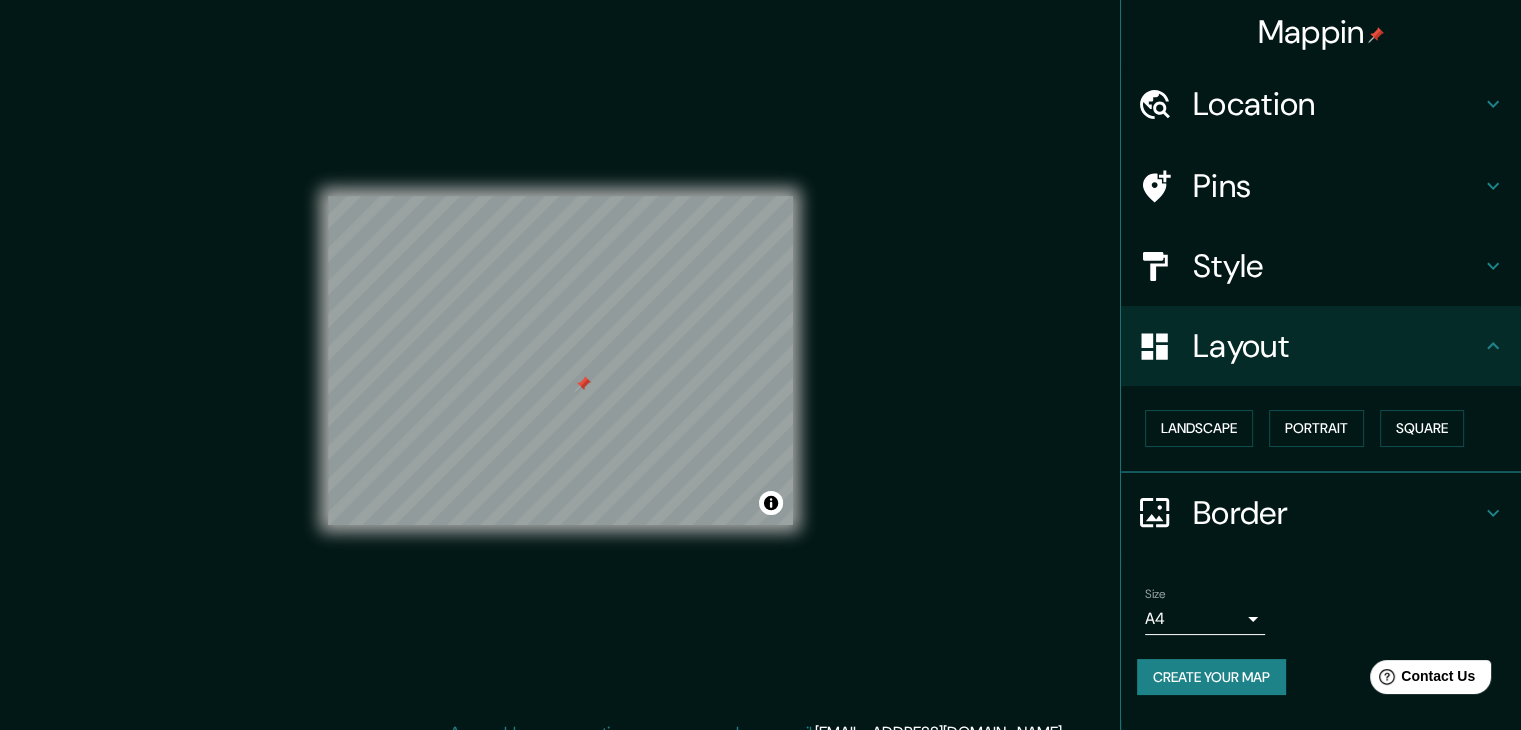click on "Location" at bounding box center [1337, 104] 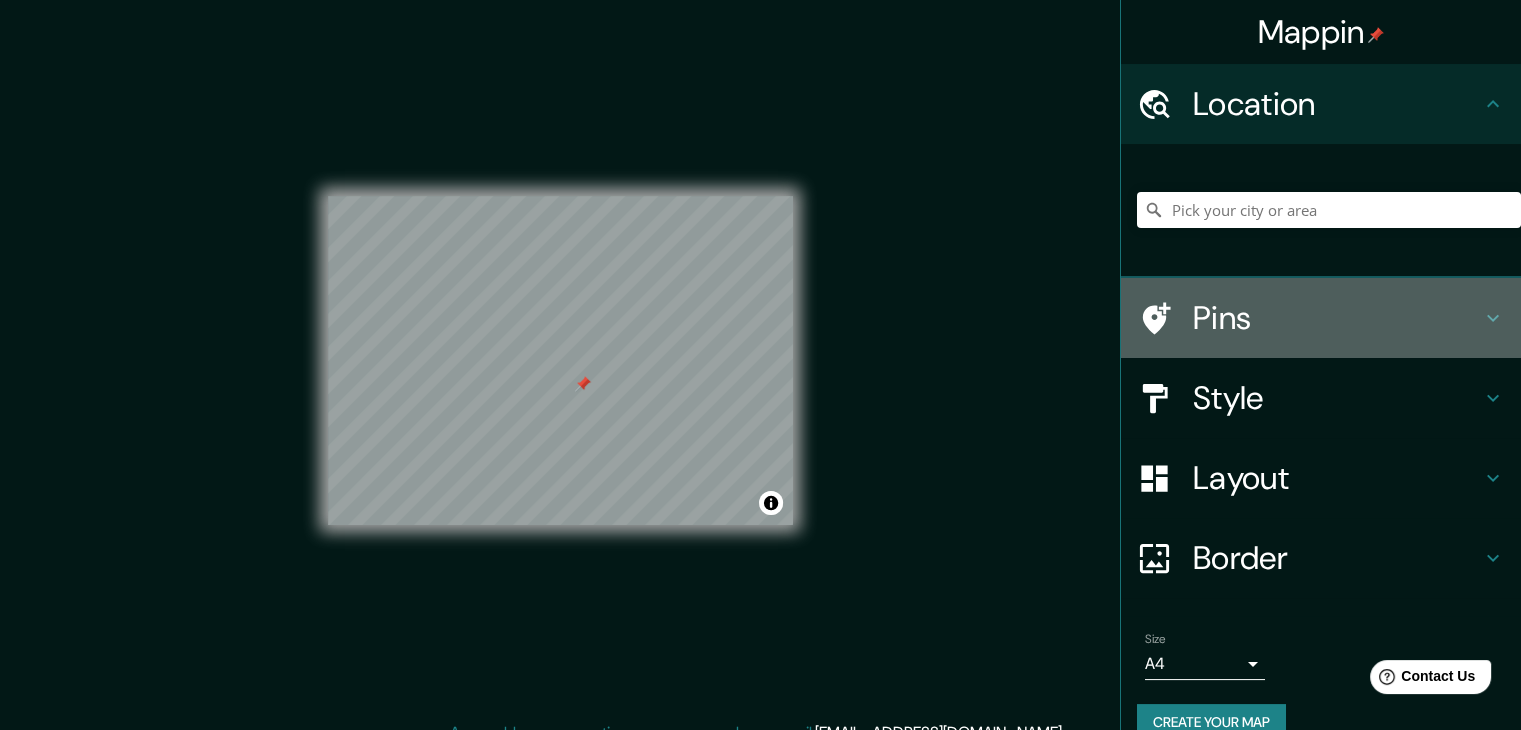 click on "Pins" at bounding box center [1337, 318] 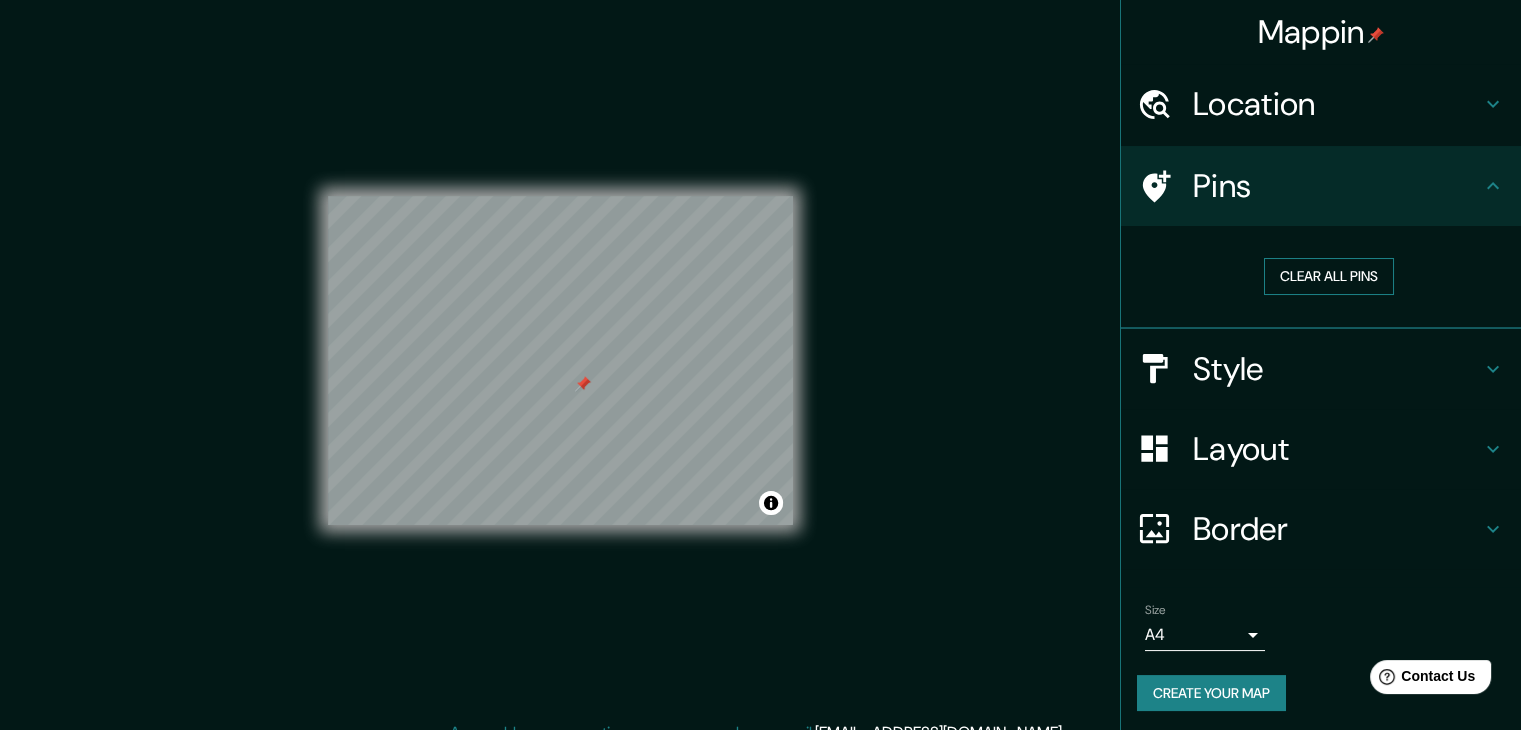 click on "Clear all pins" at bounding box center (1329, 276) 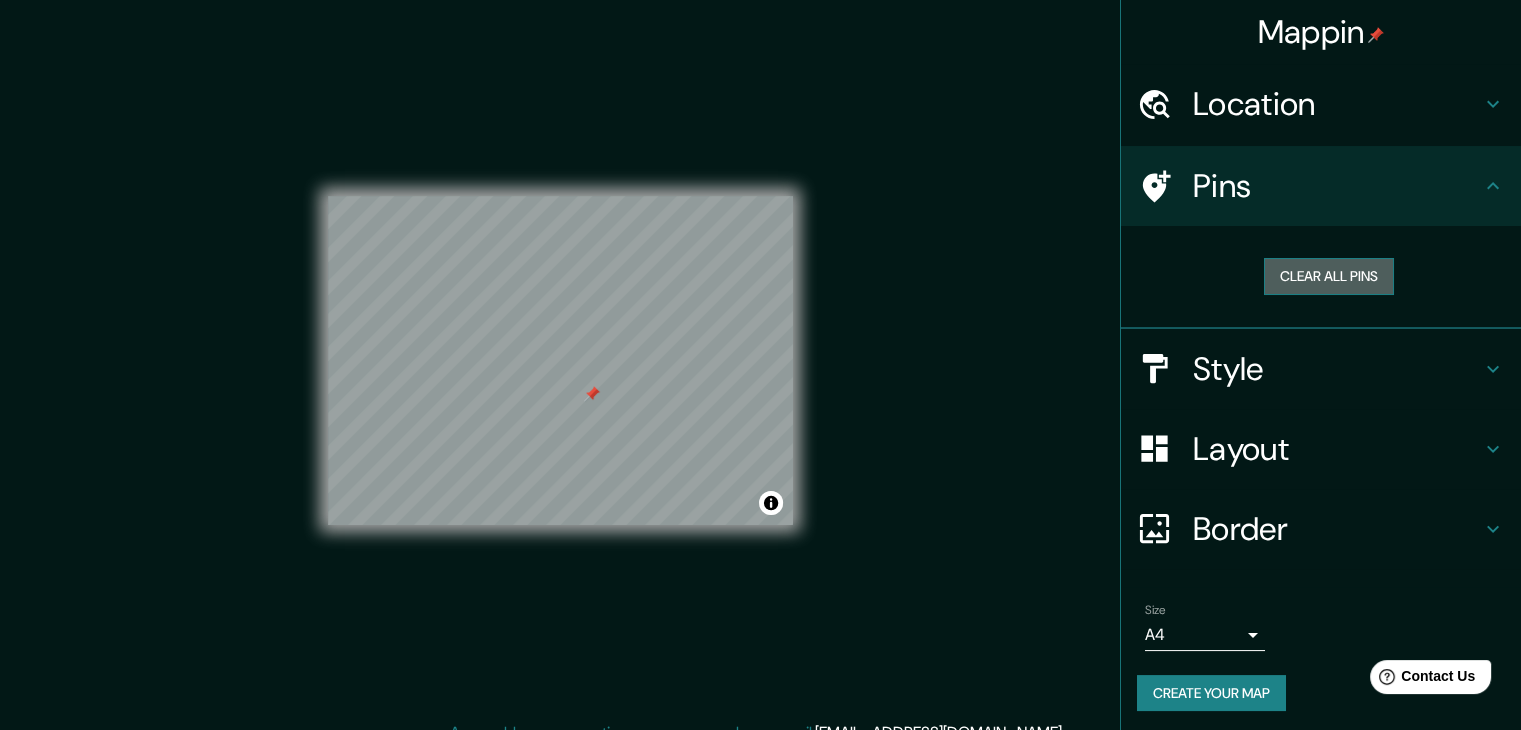 click on "Clear all pins" at bounding box center [1329, 276] 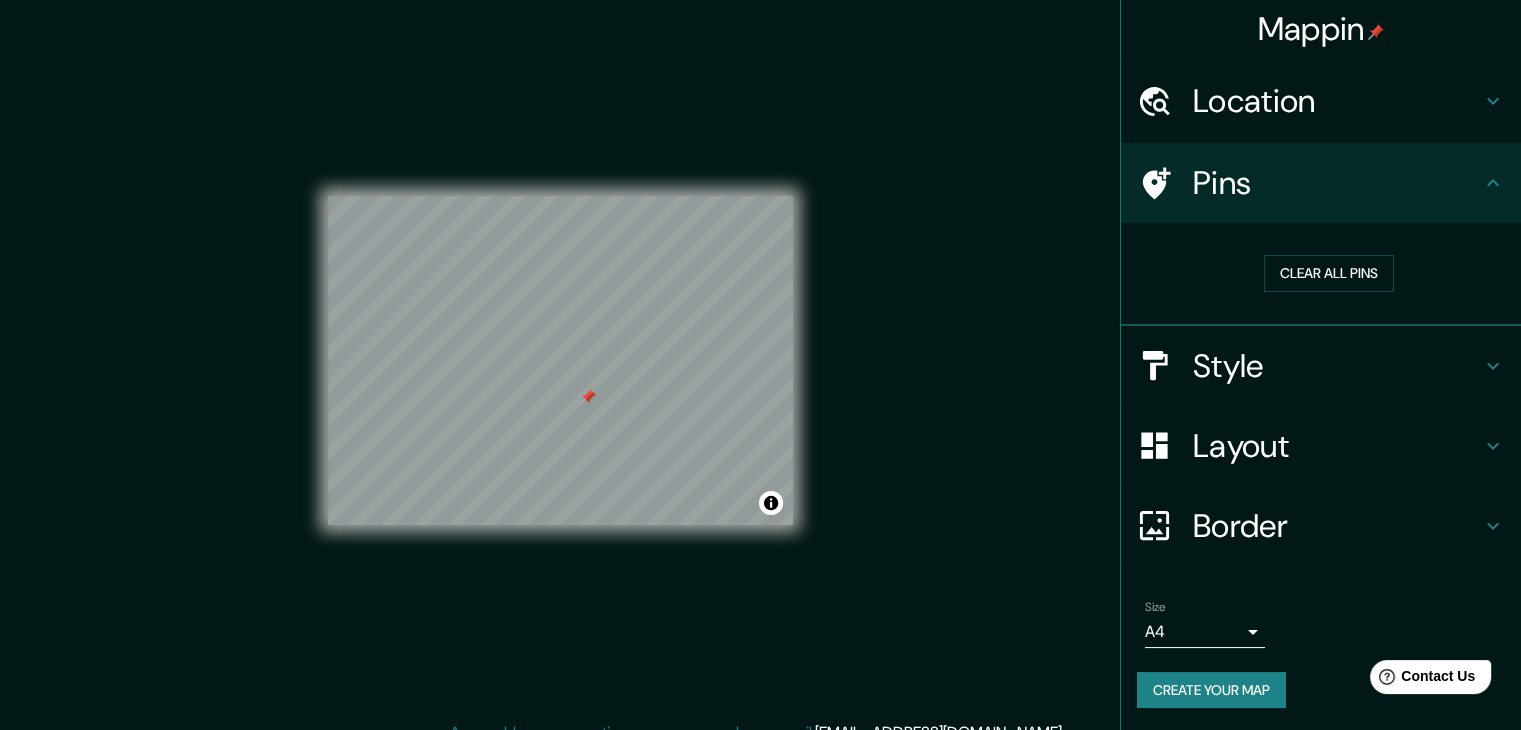 scroll, scrollTop: 4, scrollLeft: 0, axis: vertical 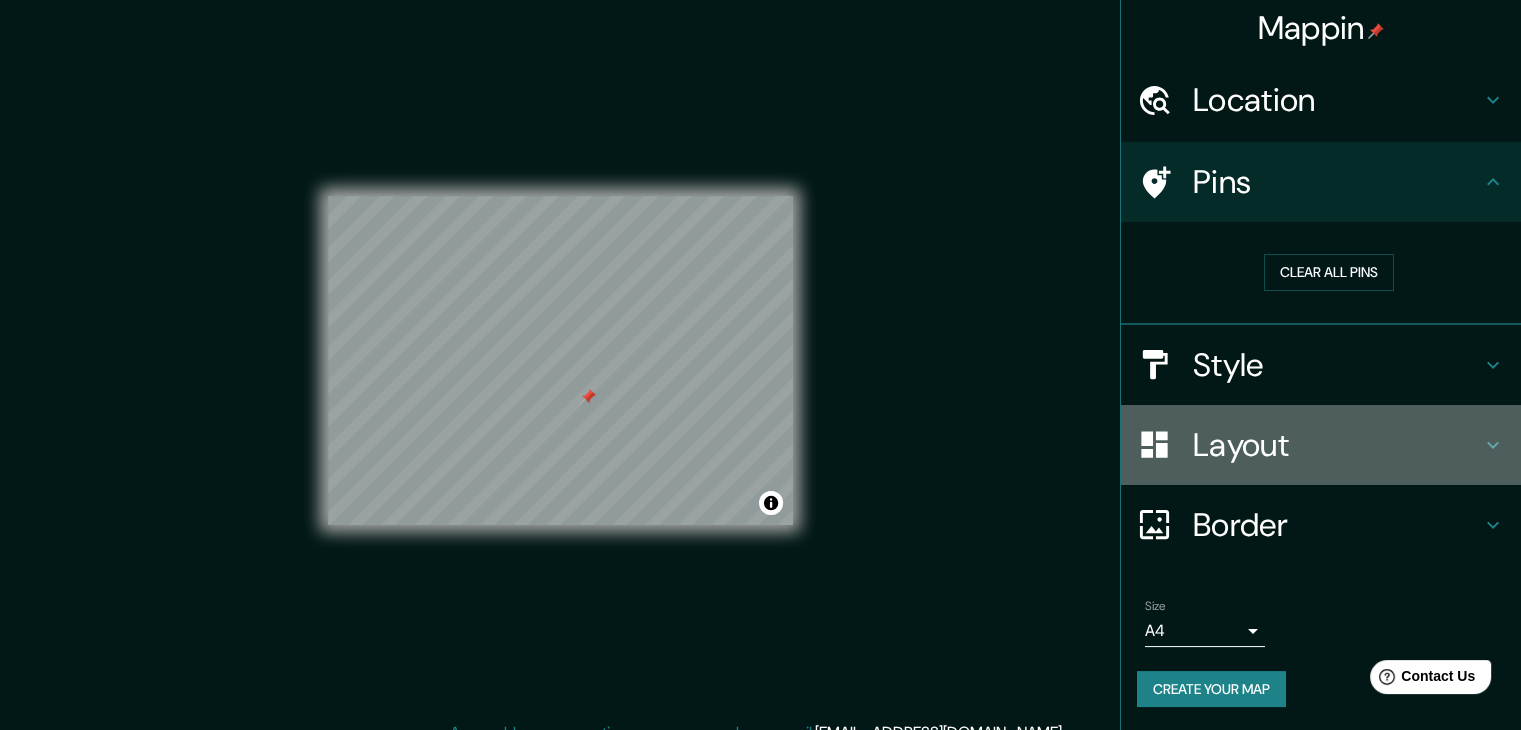 click on "Layout" at bounding box center (1337, 445) 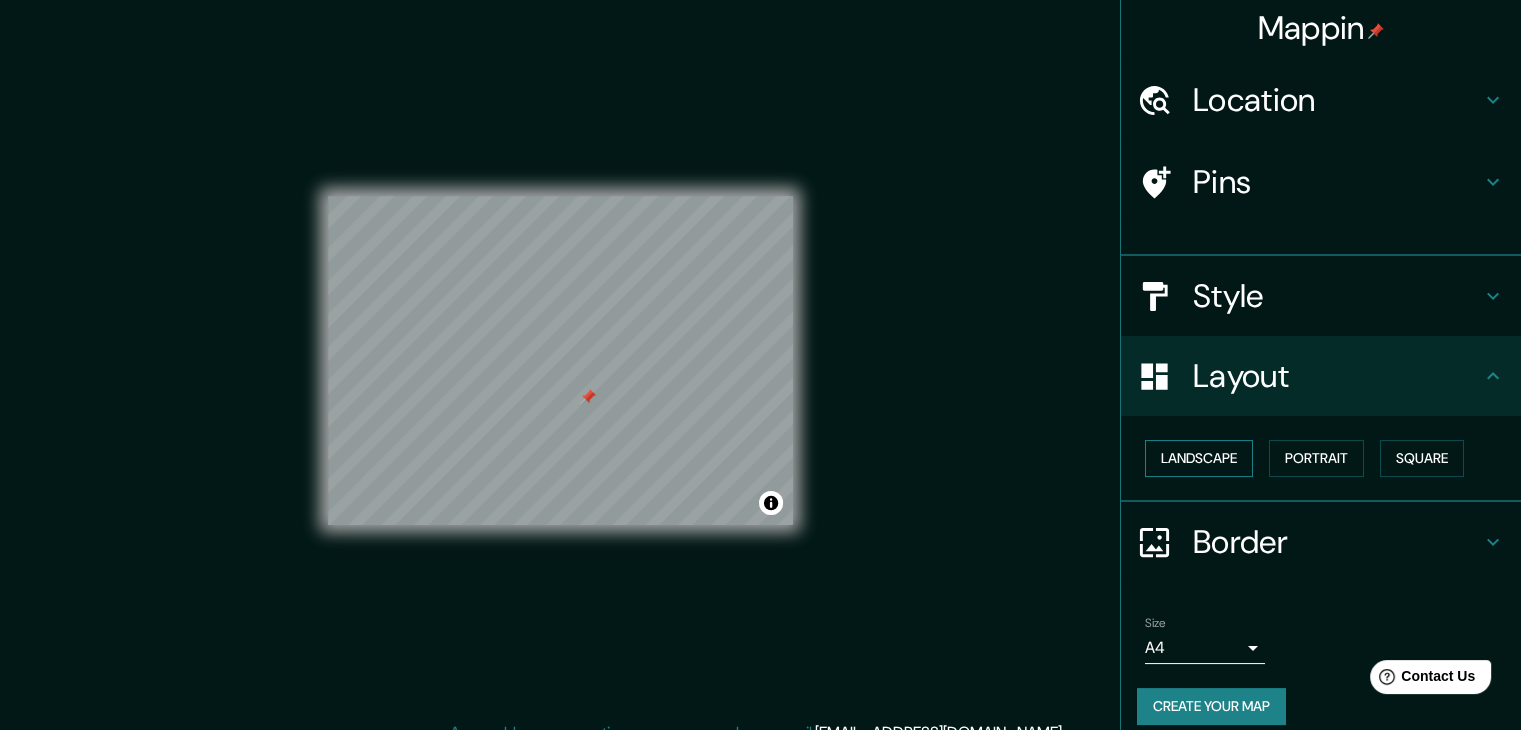 scroll, scrollTop: 0, scrollLeft: 0, axis: both 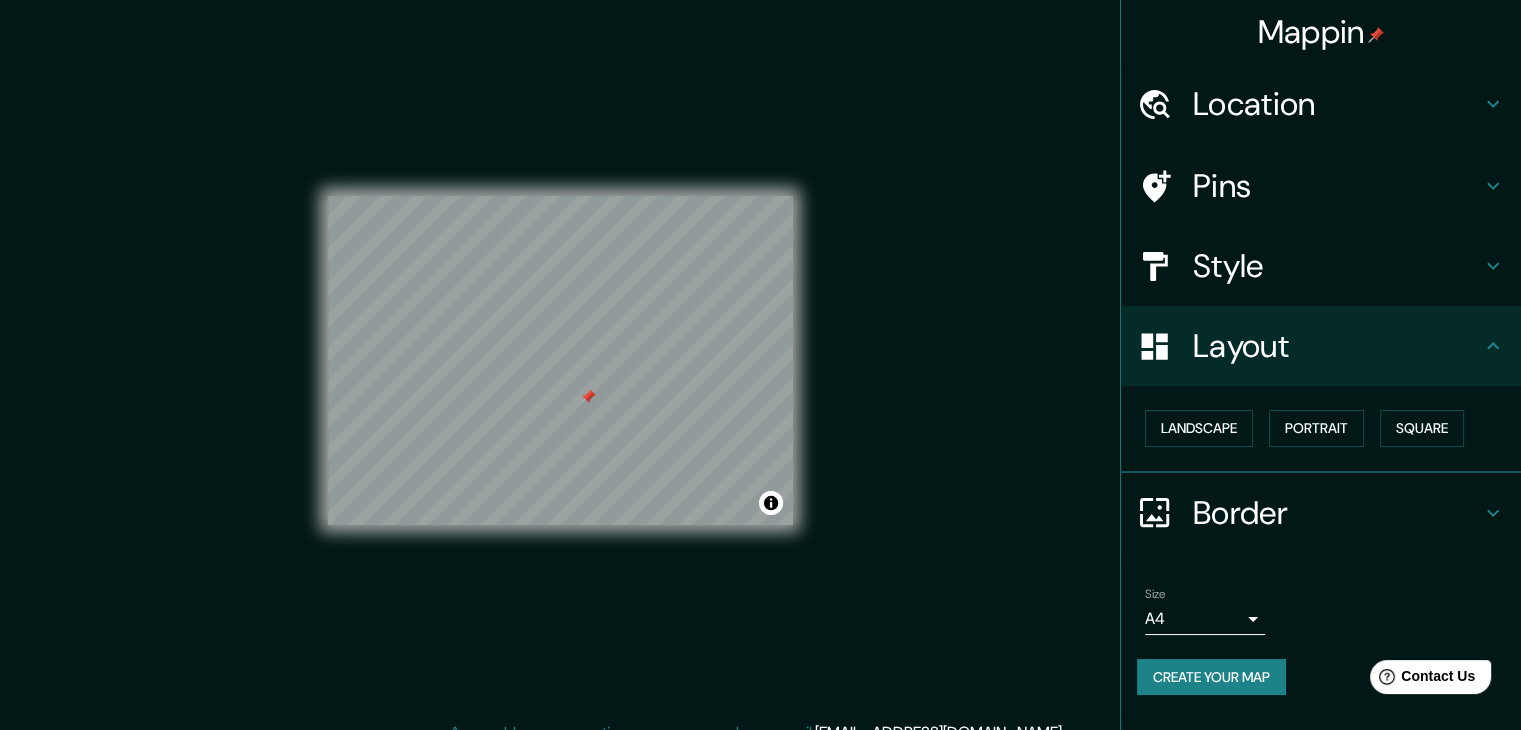 click on "Layout" at bounding box center [1337, 346] 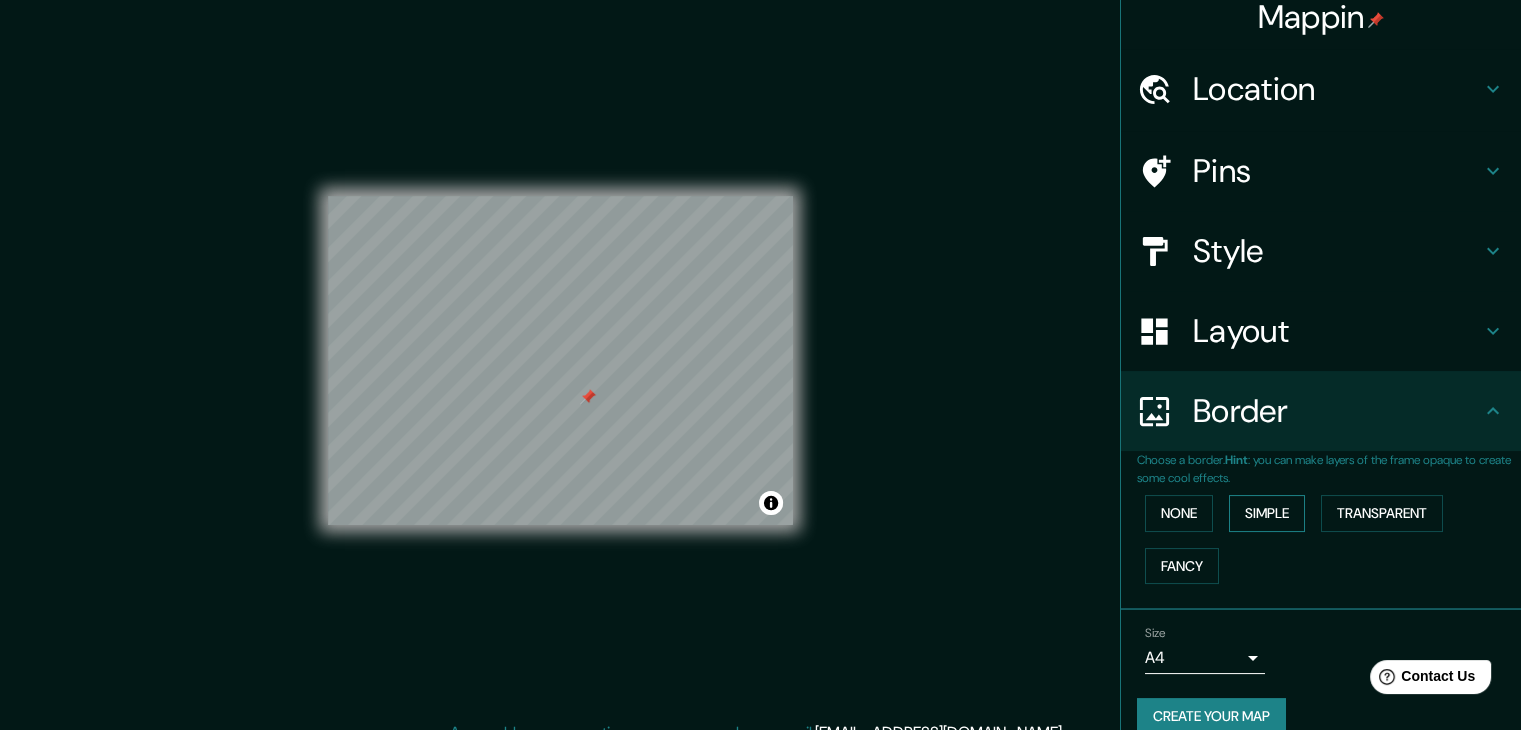 scroll, scrollTop: 42, scrollLeft: 0, axis: vertical 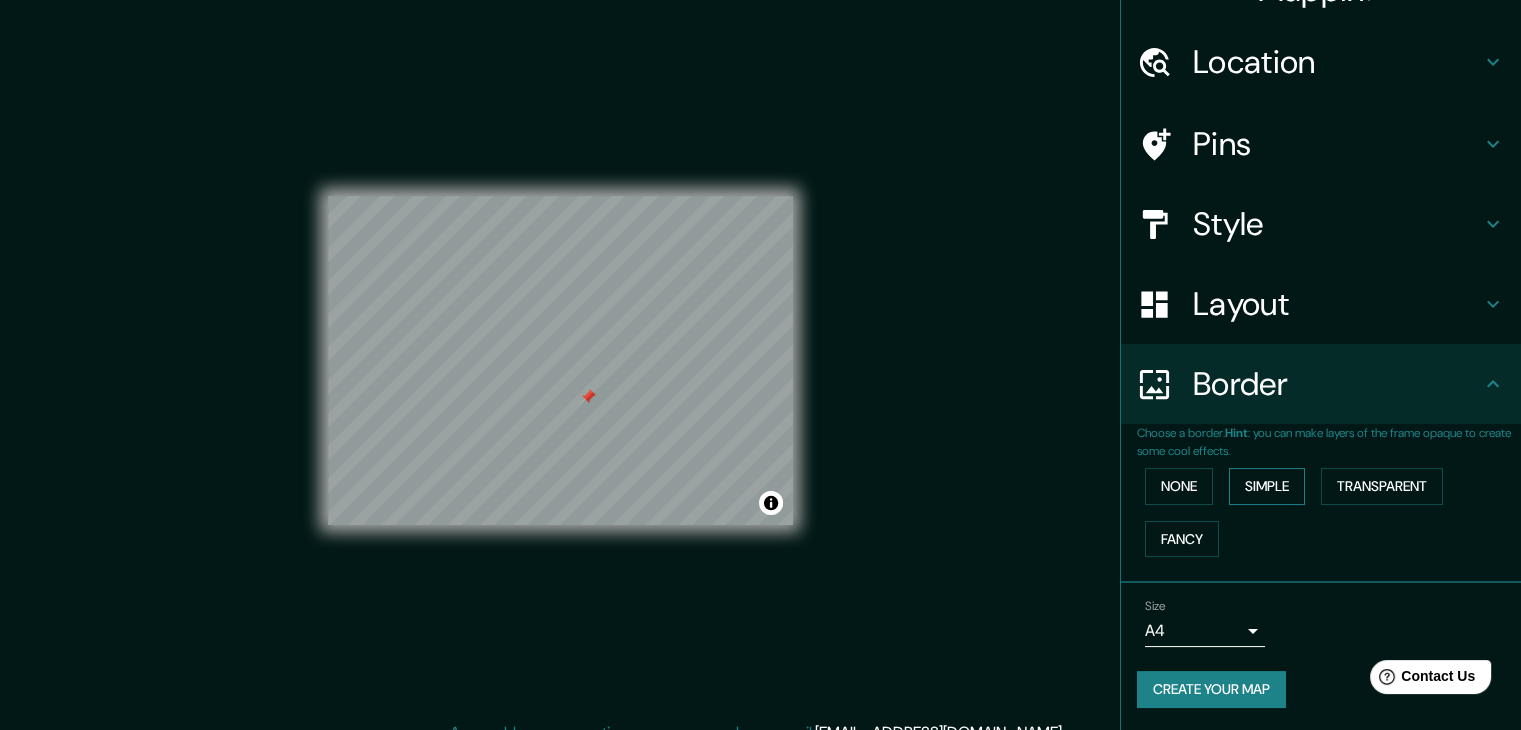 click on "Simple" at bounding box center [1267, 486] 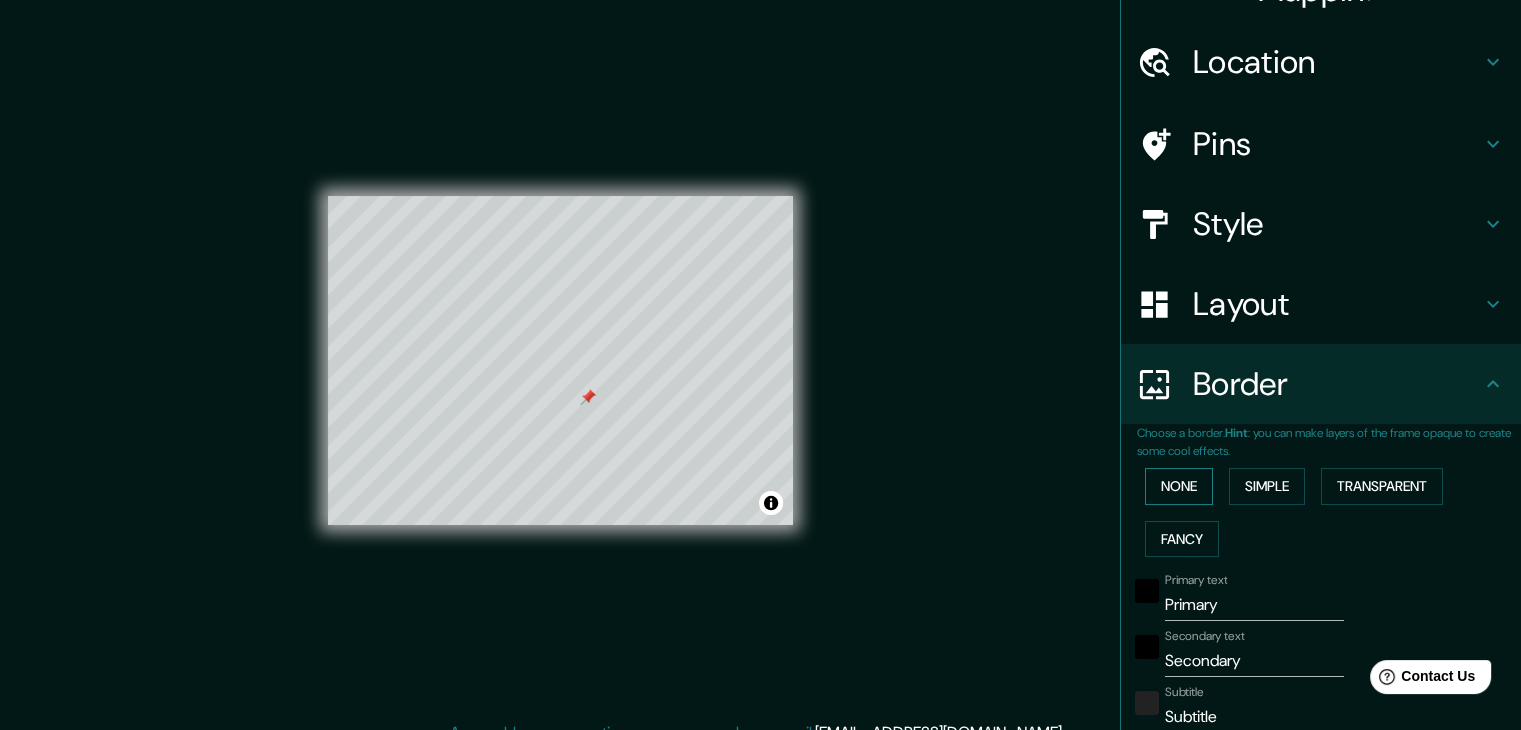 click on "None" at bounding box center (1179, 486) 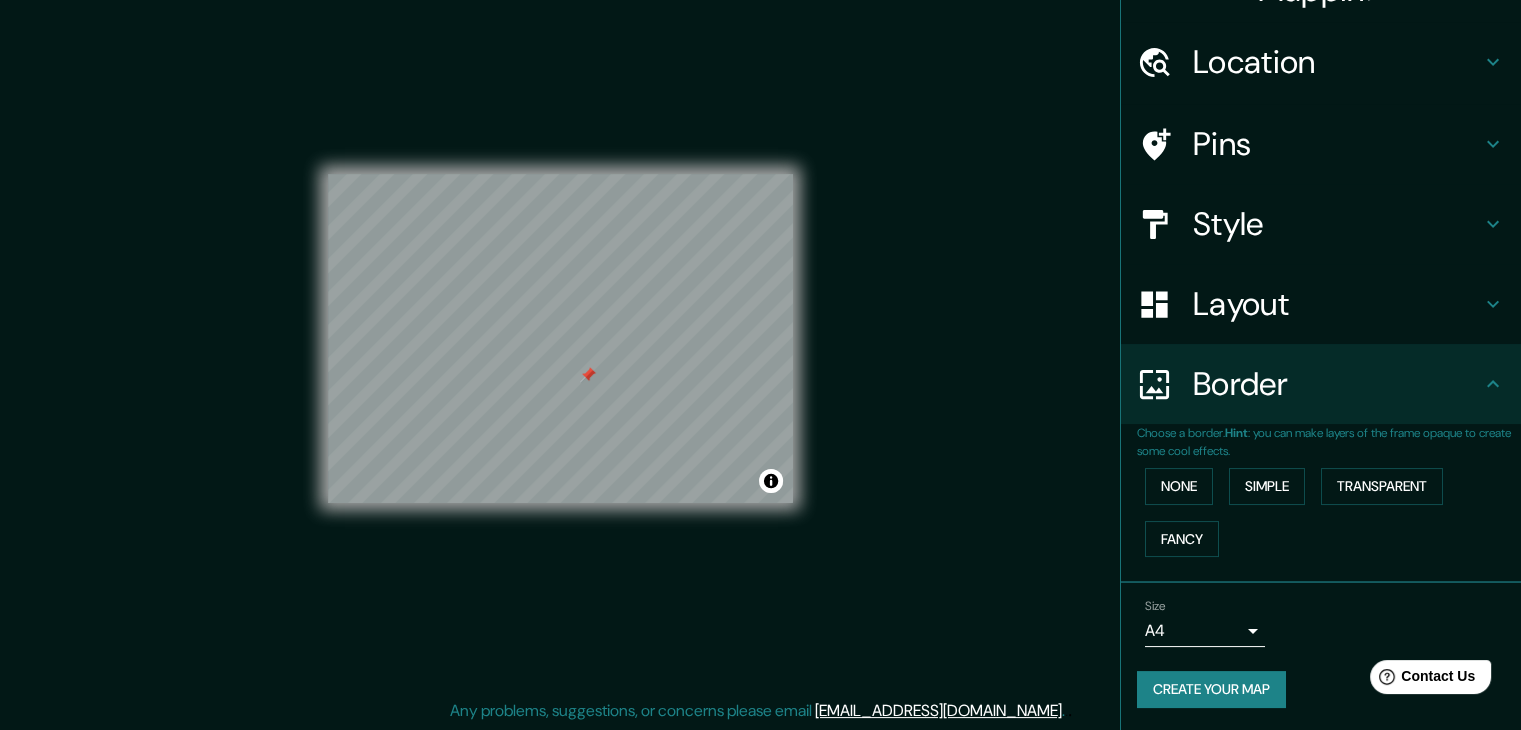 scroll, scrollTop: 23, scrollLeft: 0, axis: vertical 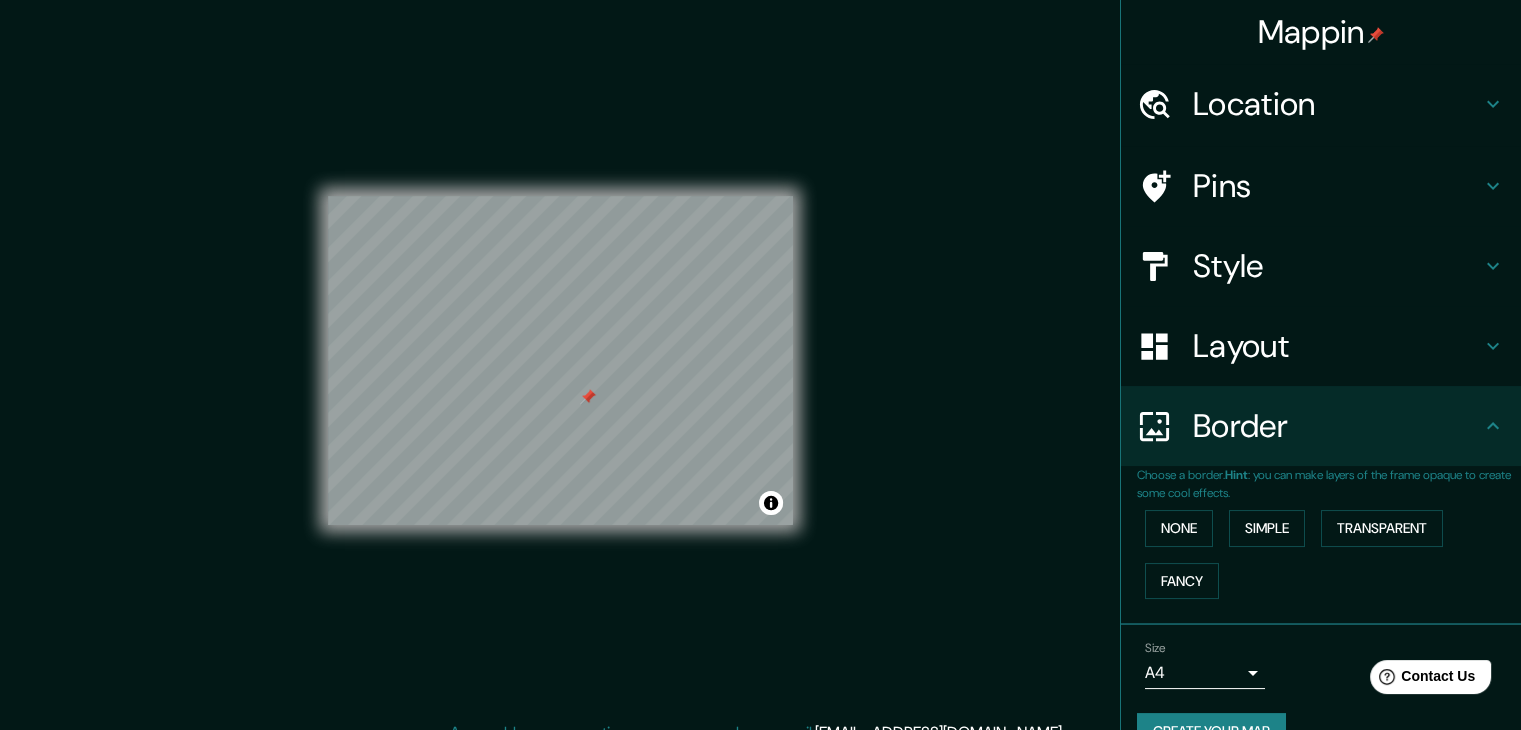 click on "Style" at bounding box center (1337, 266) 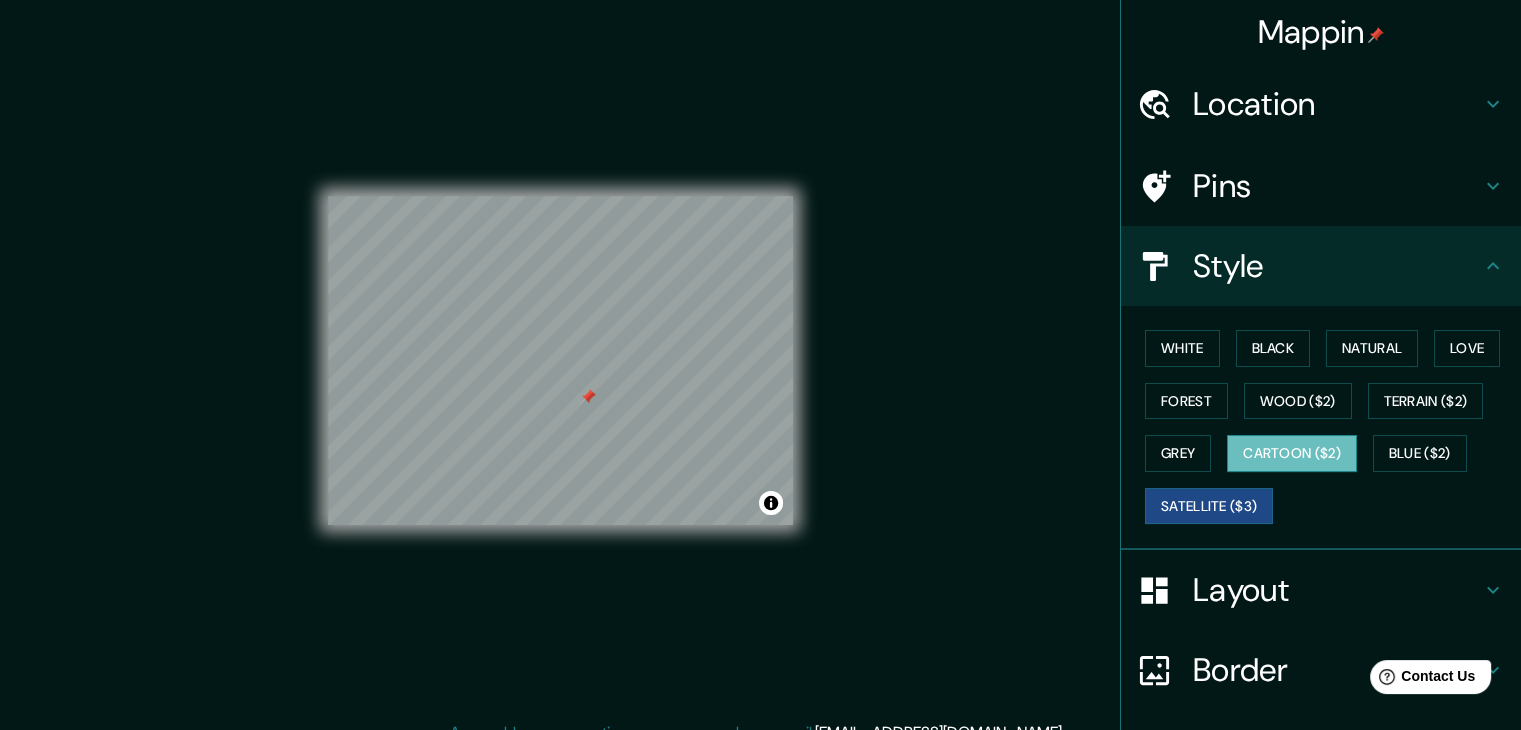 click on "Cartoon ($2)" at bounding box center (1292, 453) 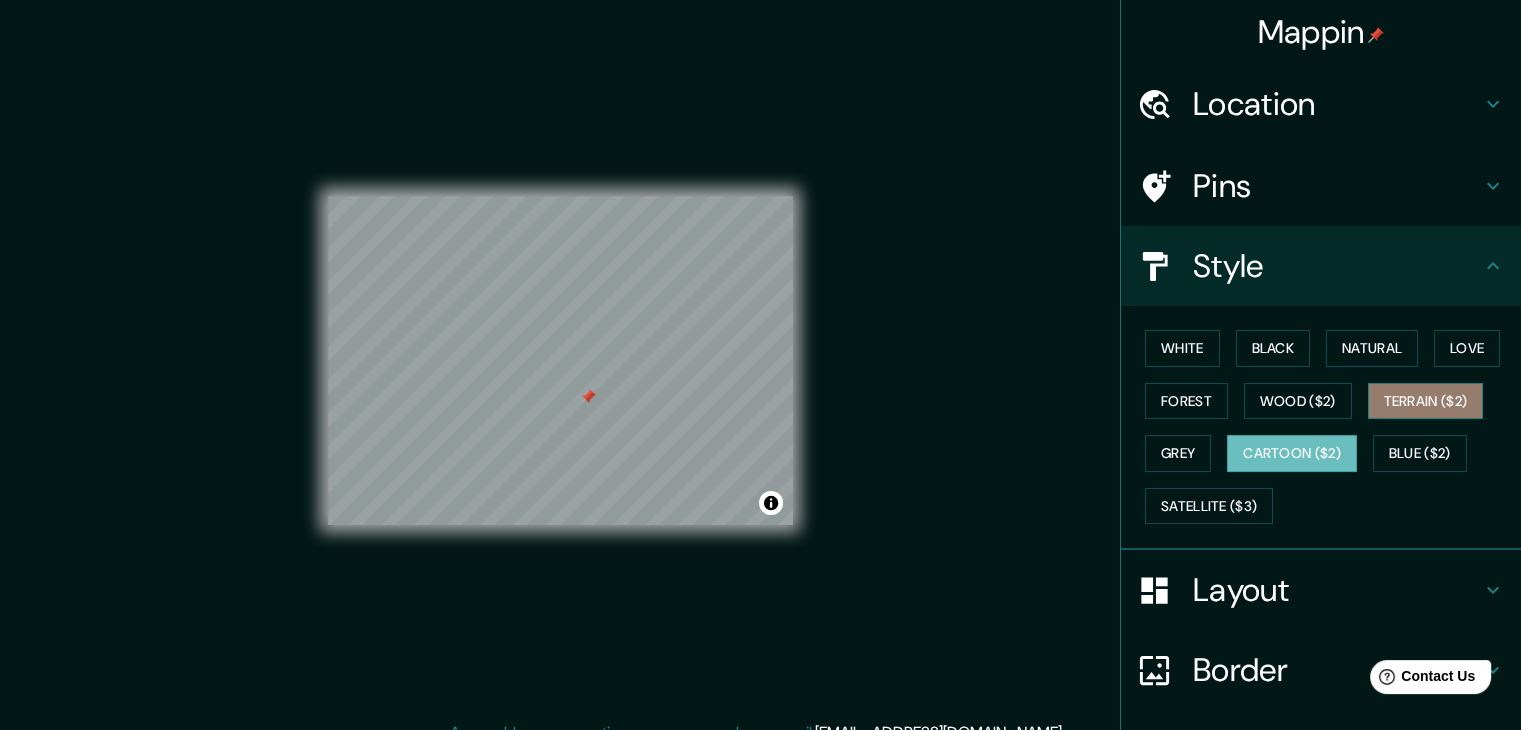 click on "Terrain ($2)" at bounding box center [1426, 401] 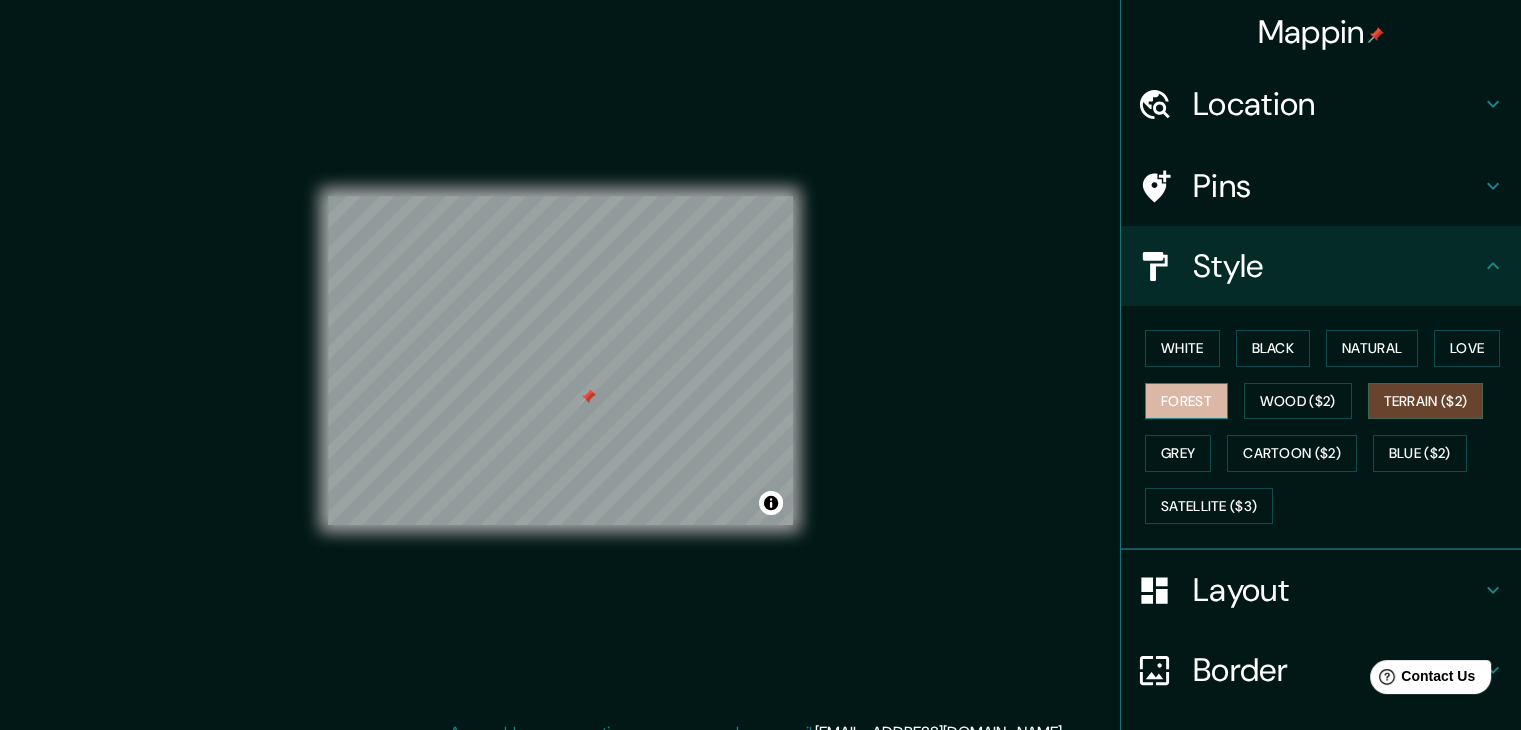 click on "Forest" at bounding box center [1186, 401] 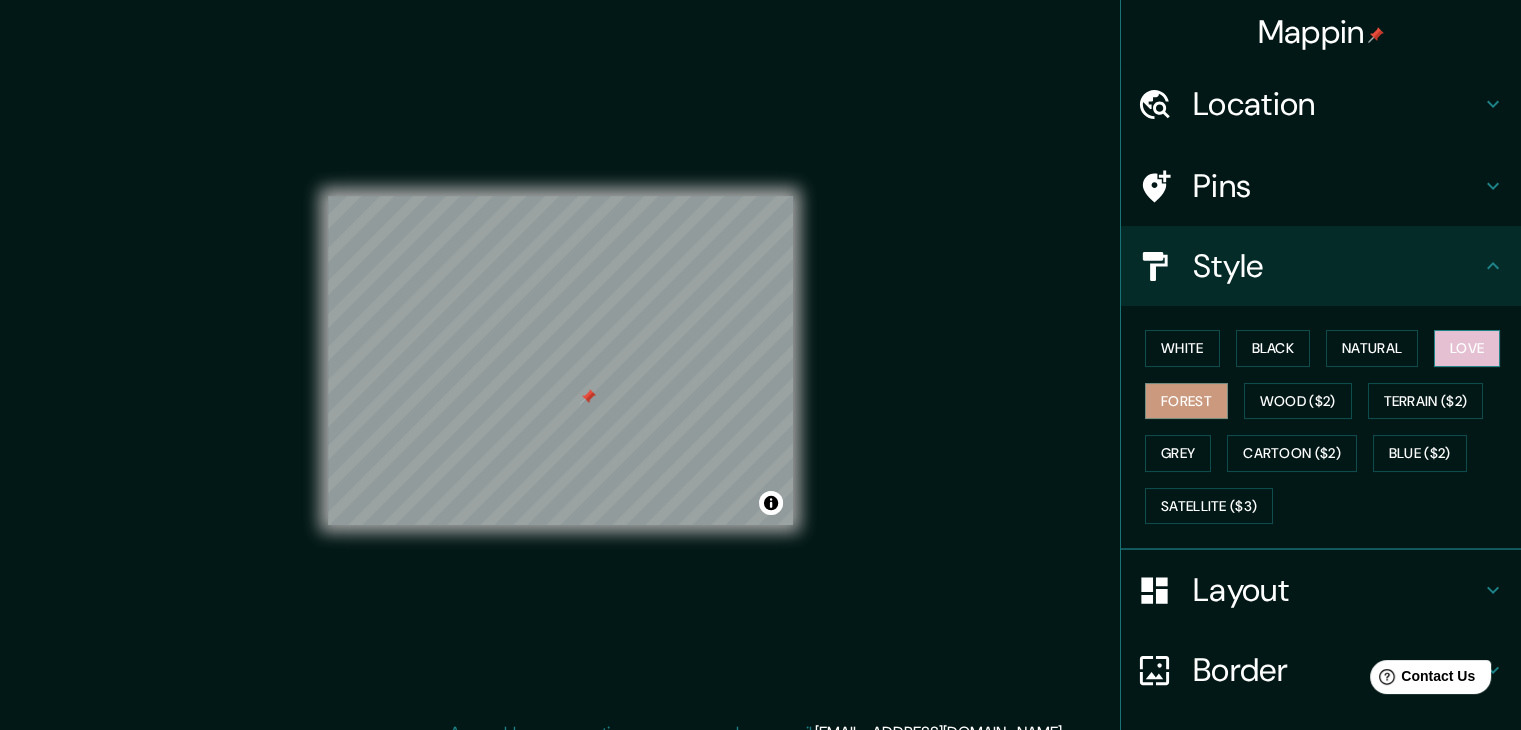 click on "Love" at bounding box center [1467, 348] 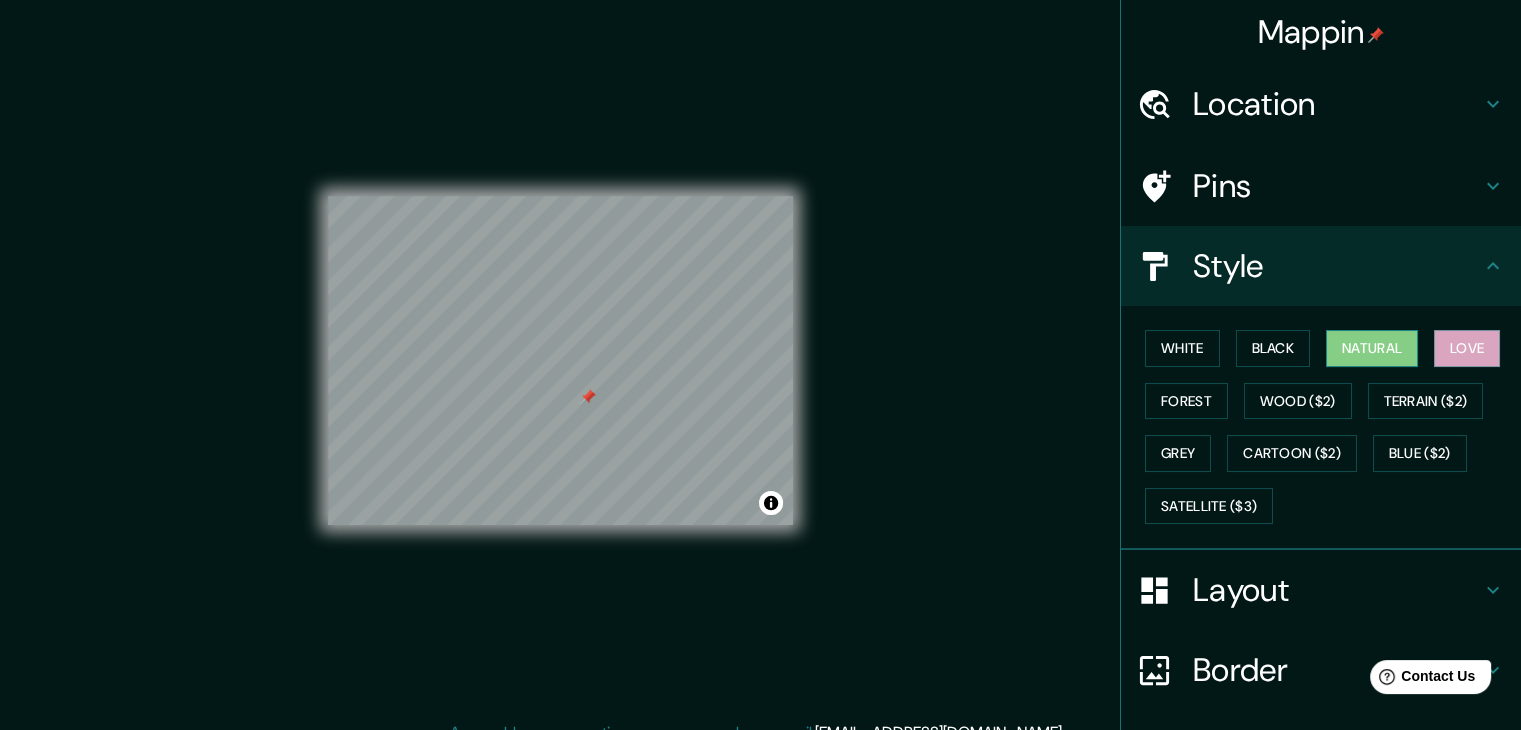 click on "Natural" at bounding box center [1372, 348] 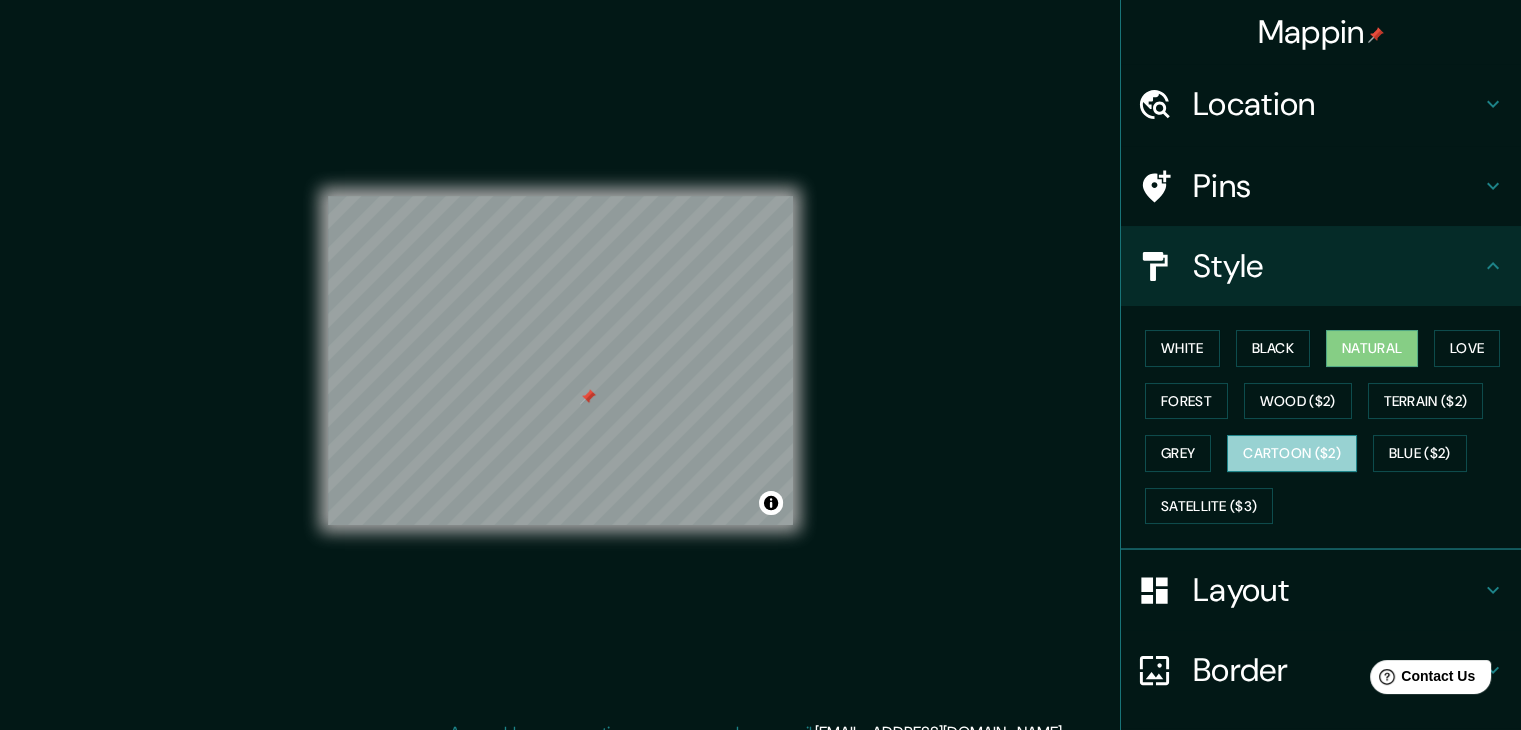 click on "Cartoon ($2)" at bounding box center (1292, 453) 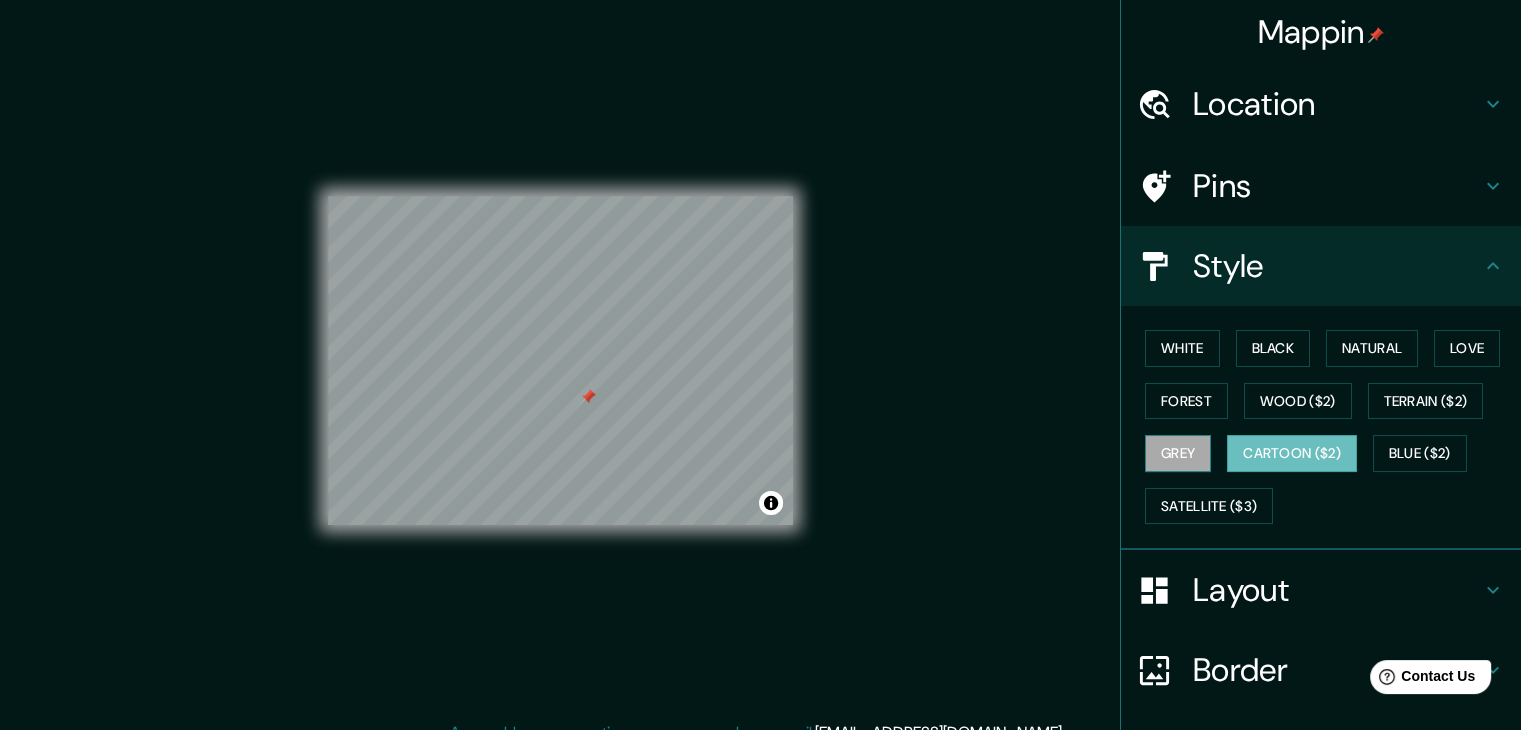 click on "Grey" at bounding box center (1178, 453) 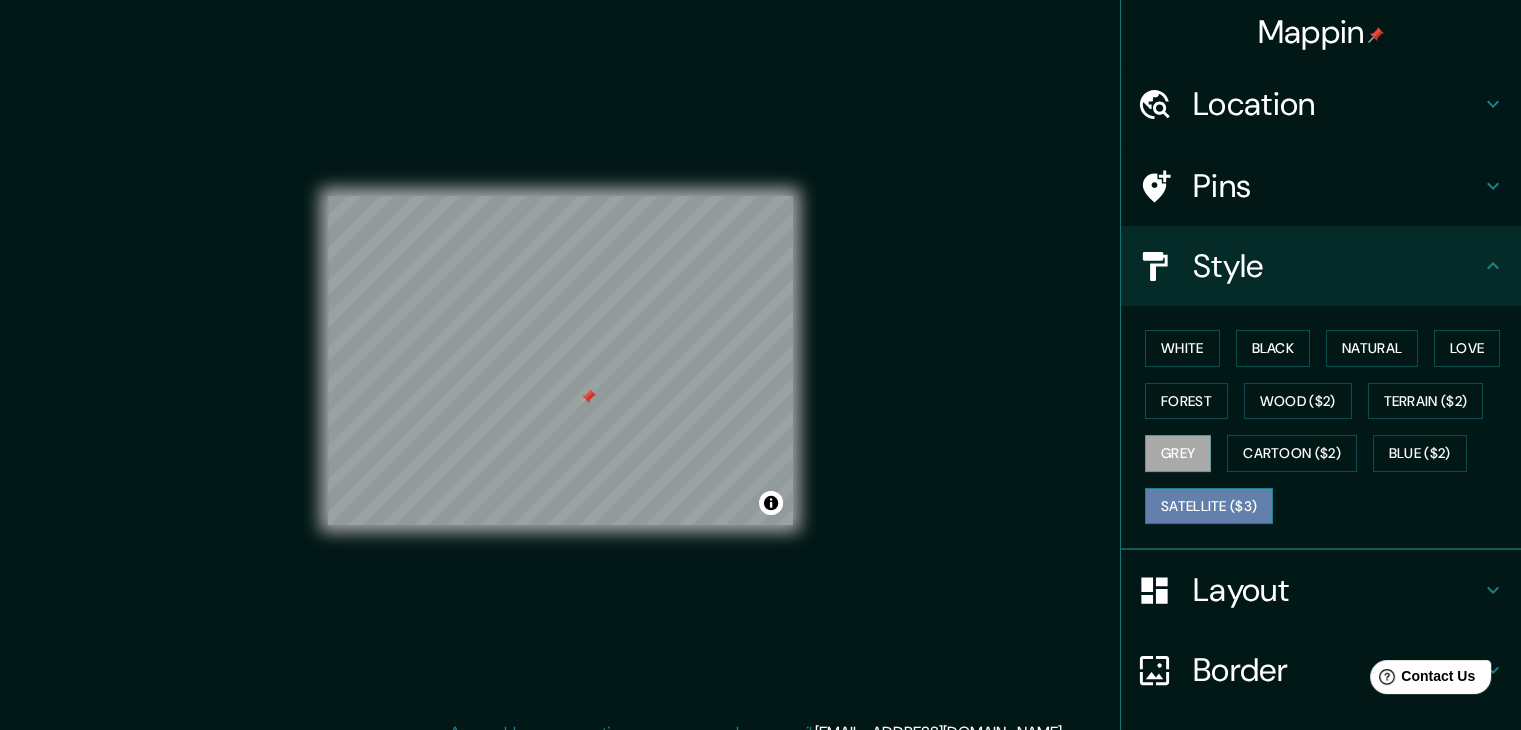 click on "Satellite ($3)" at bounding box center (1209, 506) 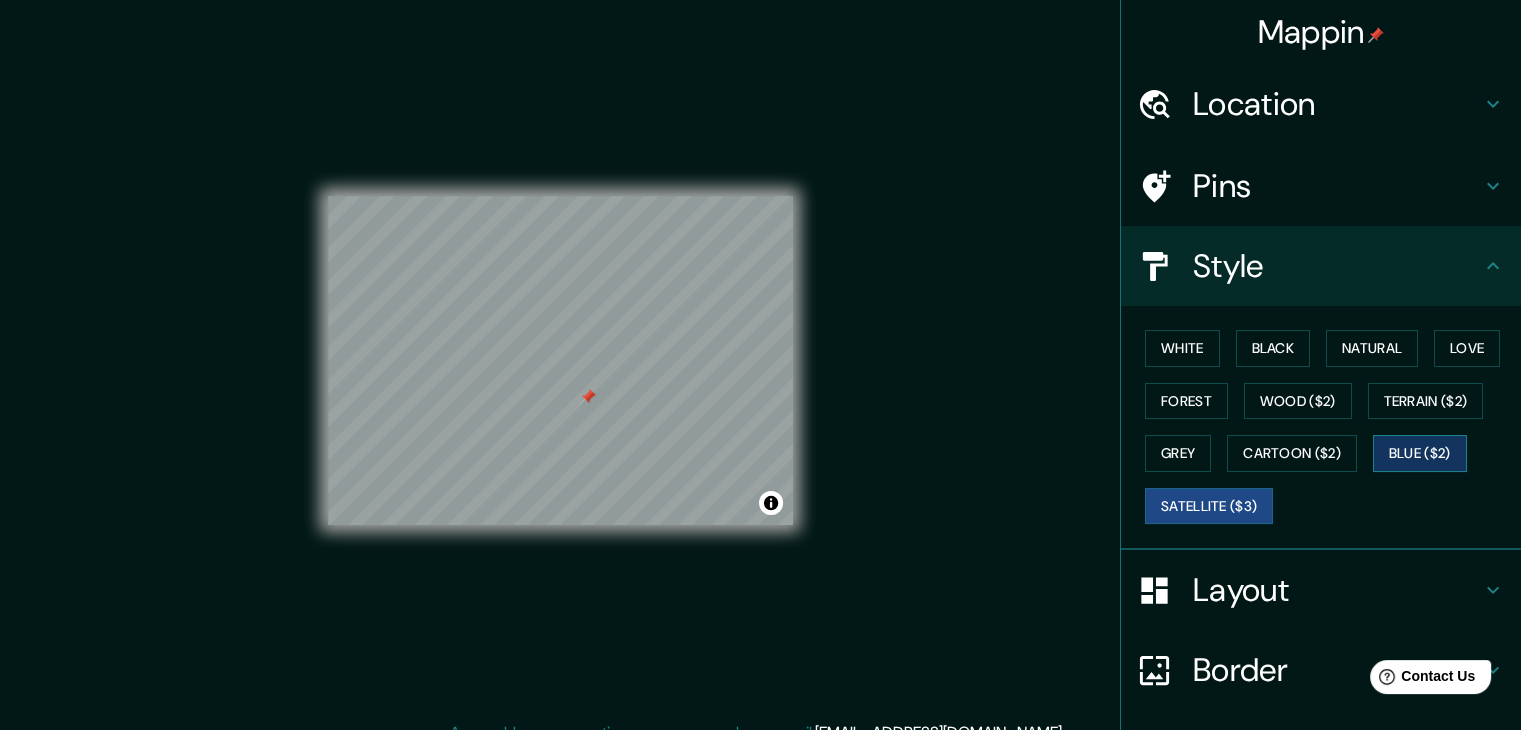 click on "Blue ($2)" at bounding box center [1420, 453] 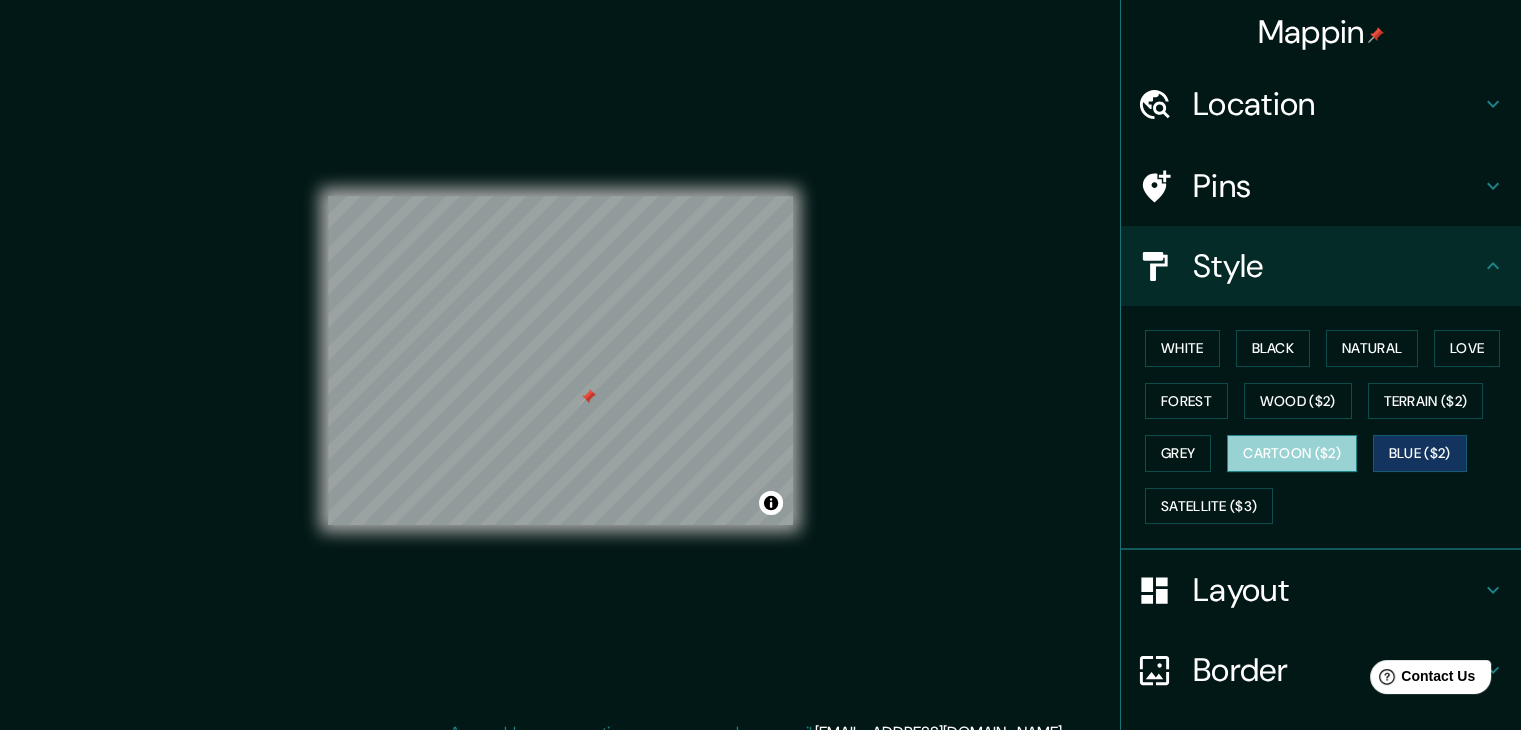 click on "Cartoon ($2)" at bounding box center [1292, 453] 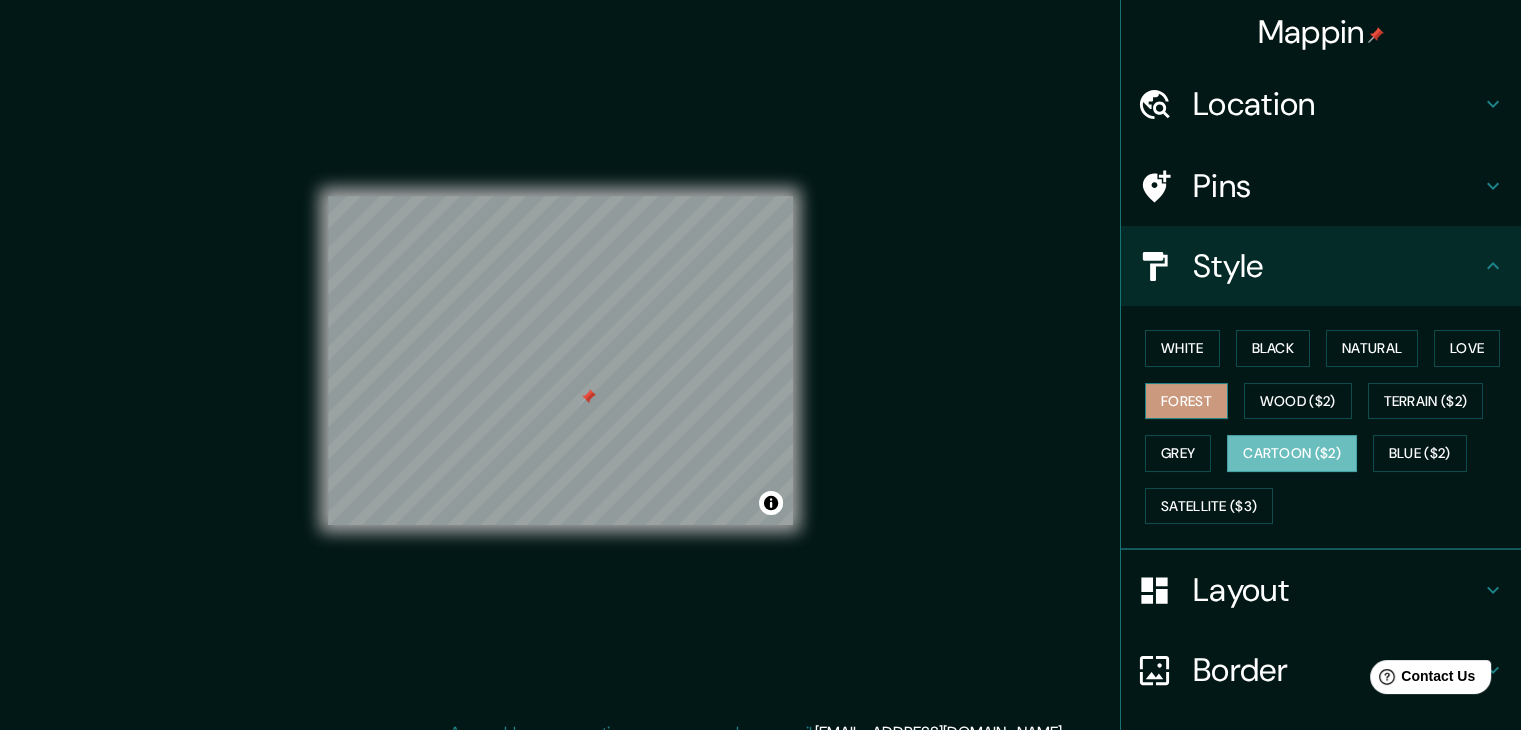 click on "Forest" at bounding box center (1186, 401) 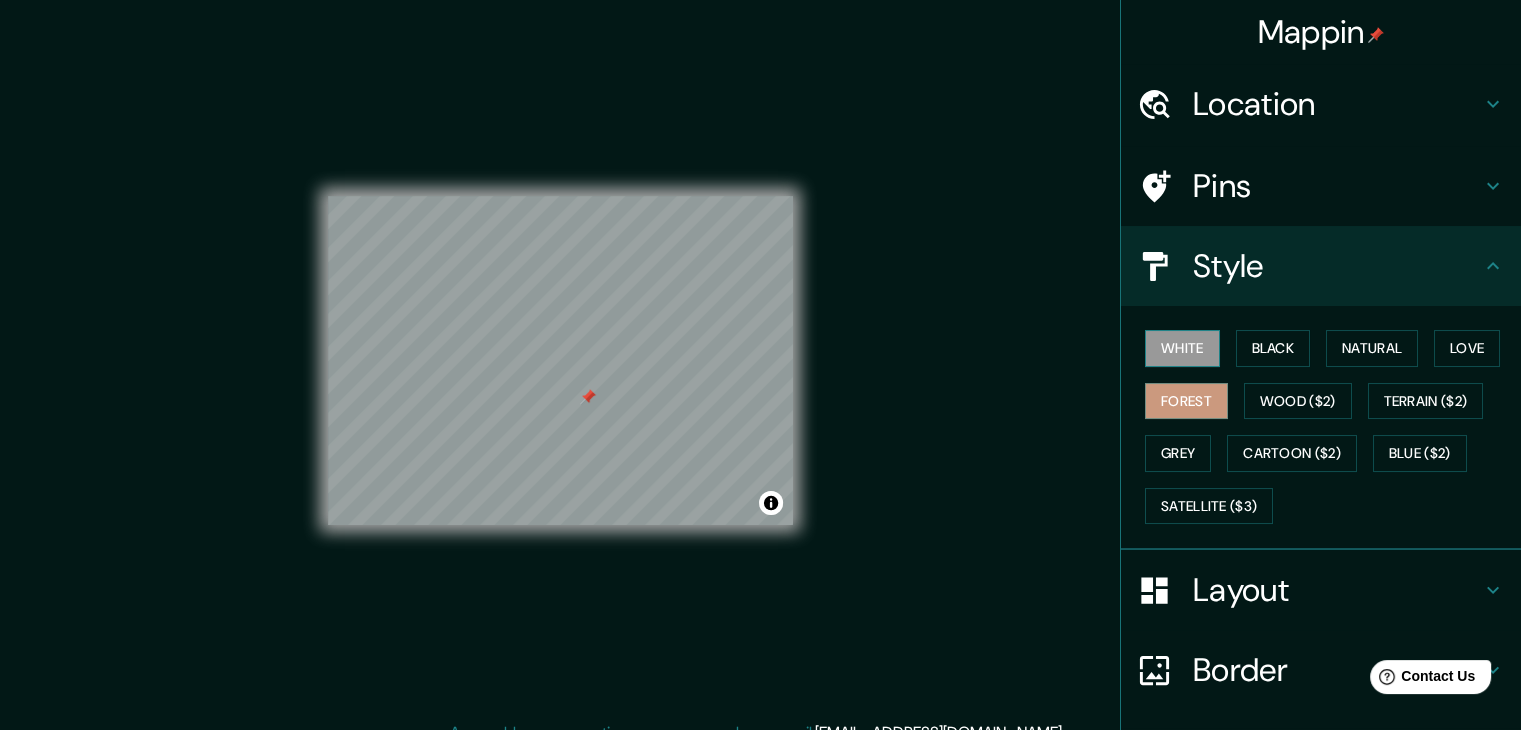 click on "White" at bounding box center (1182, 348) 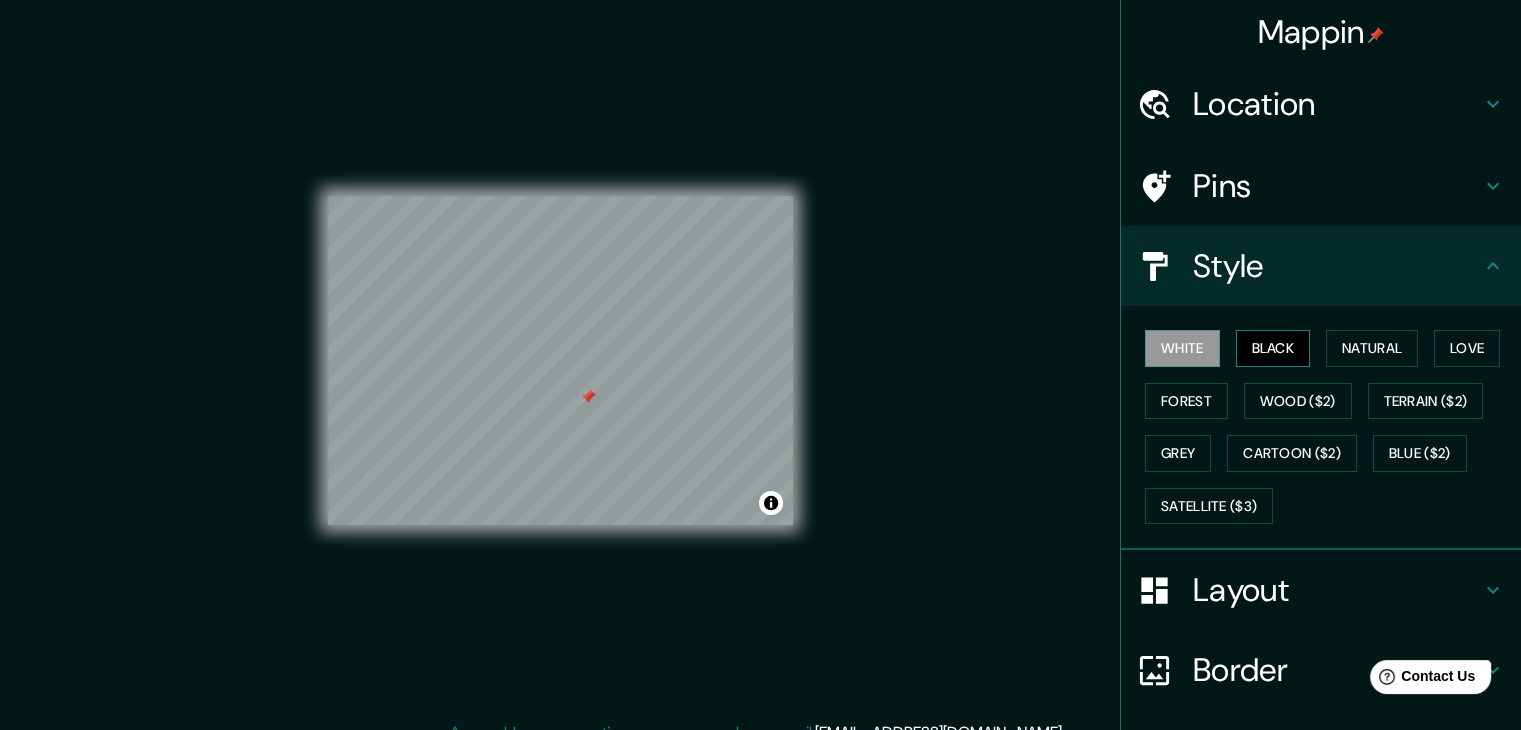 click on "Black" at bounding box center [1273, 348] 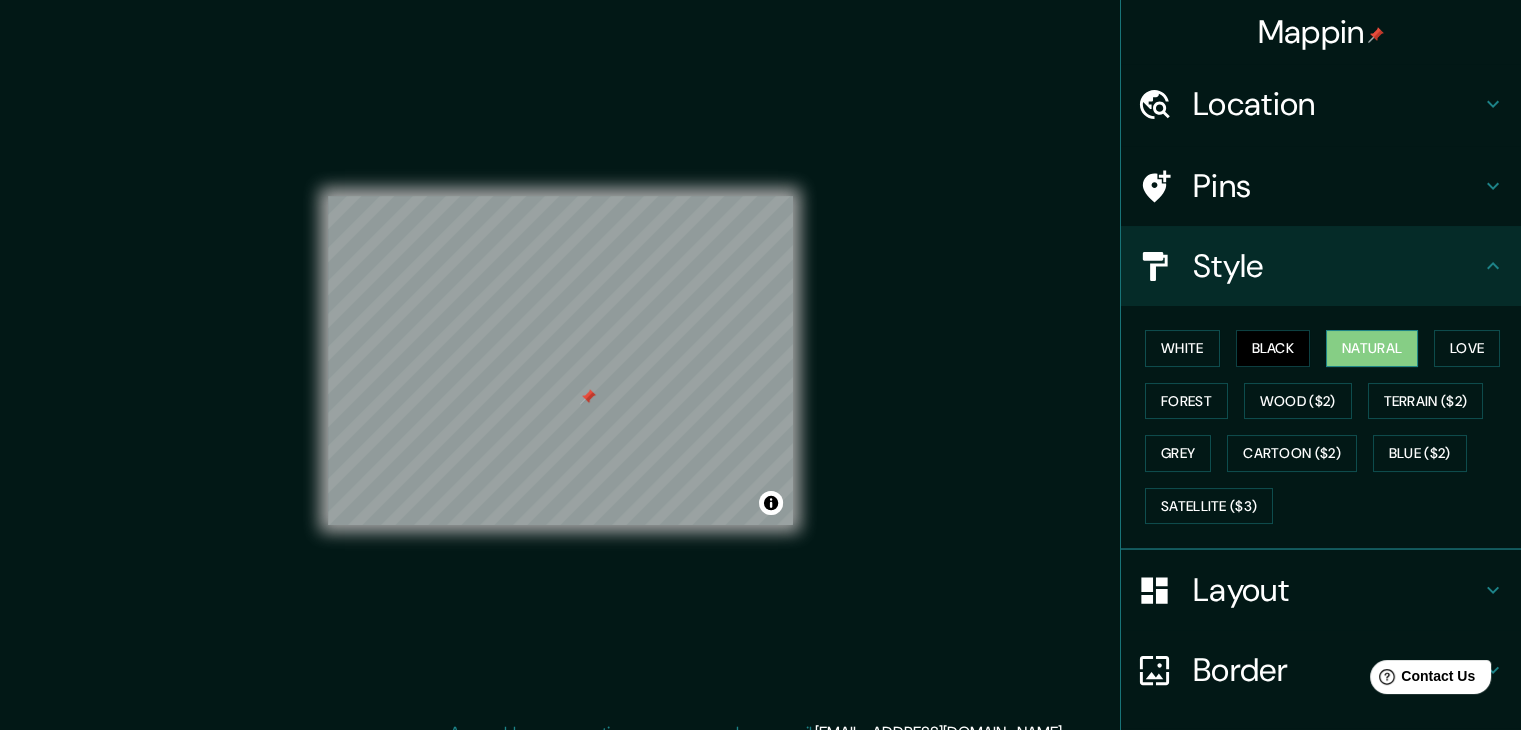 click on "Natural" at bounding box center [1372, 348] 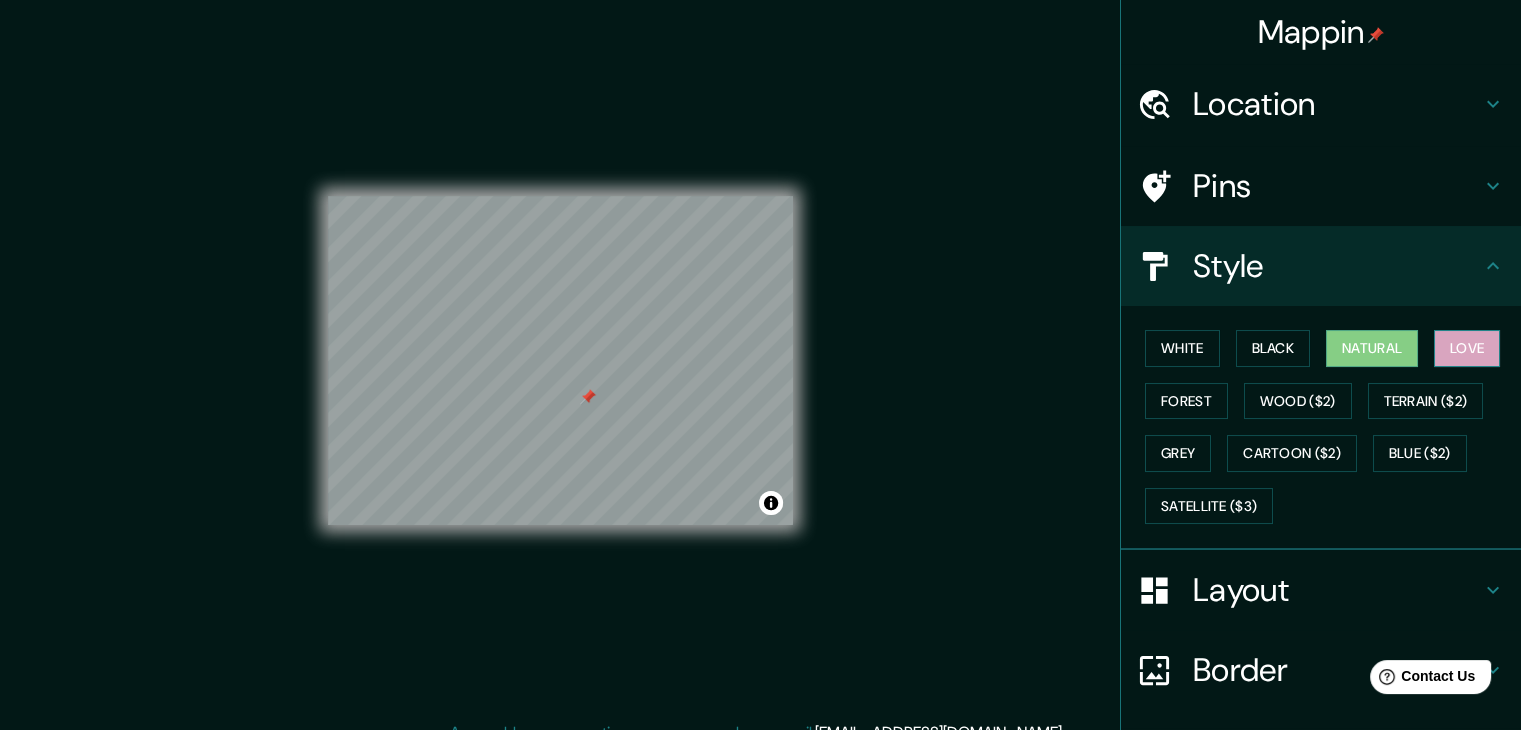 click on "Love" at bounding box center (1467, 348) 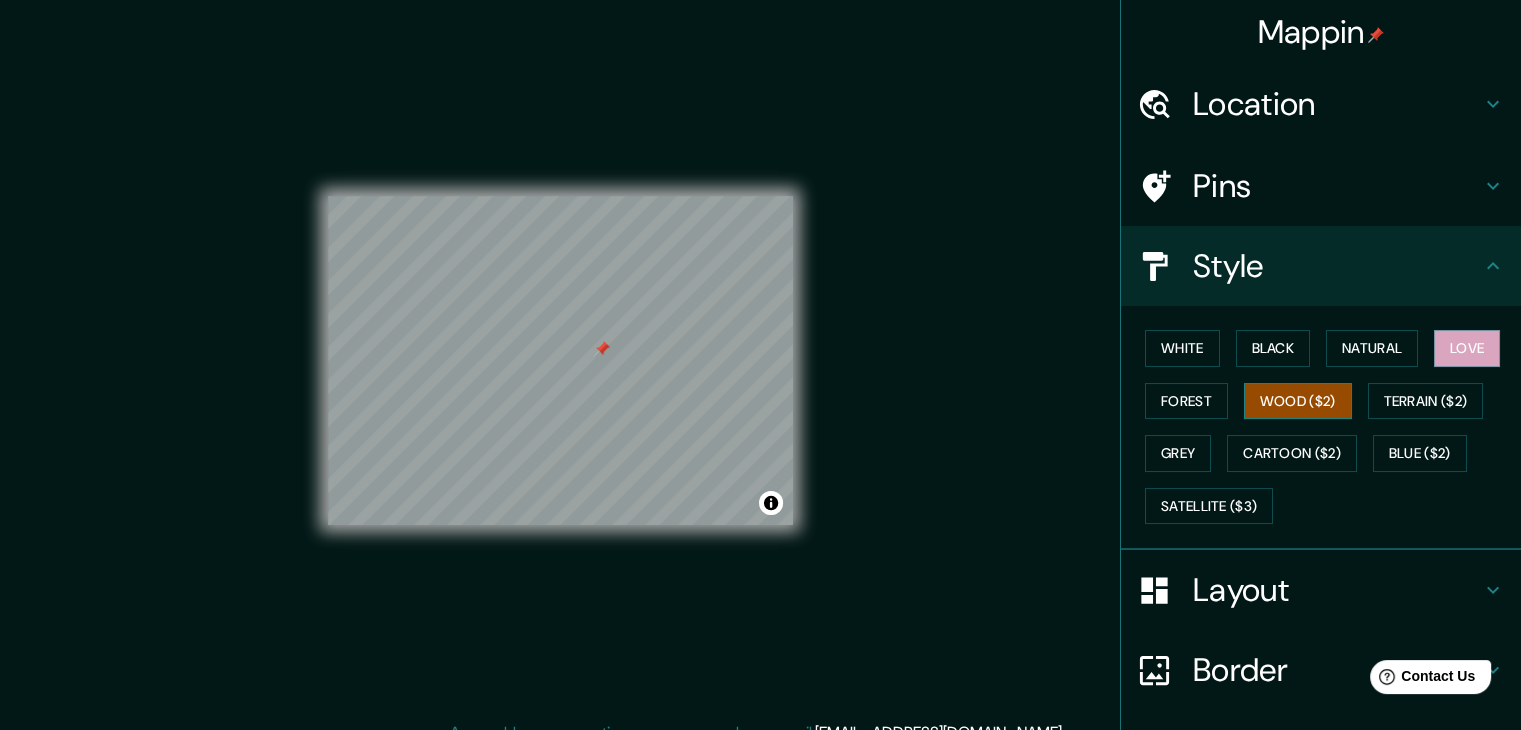 click on "Wood ($2)" at bounding box center [1298, 401] 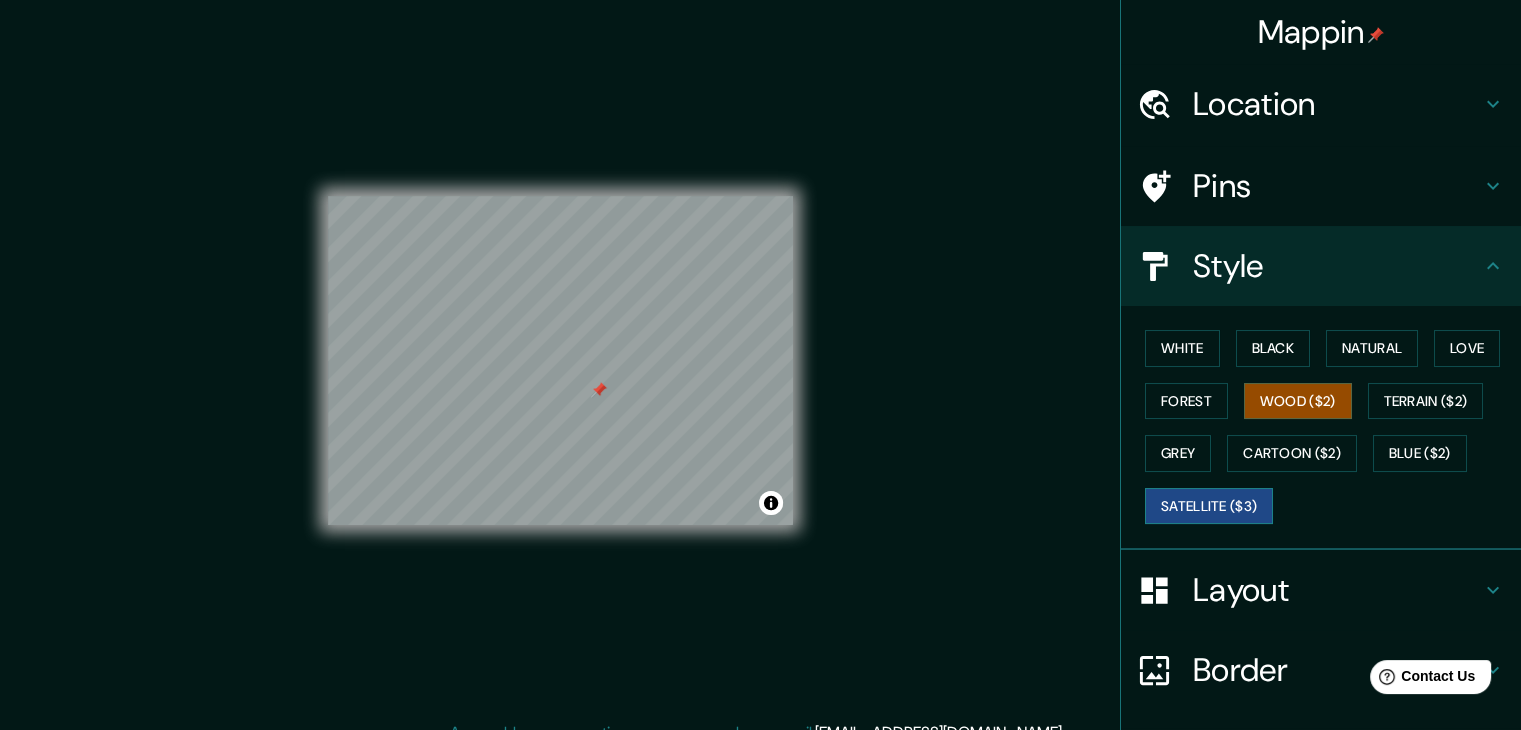 click on "Satellite ($3)" at bounding box center [1209, 506] 